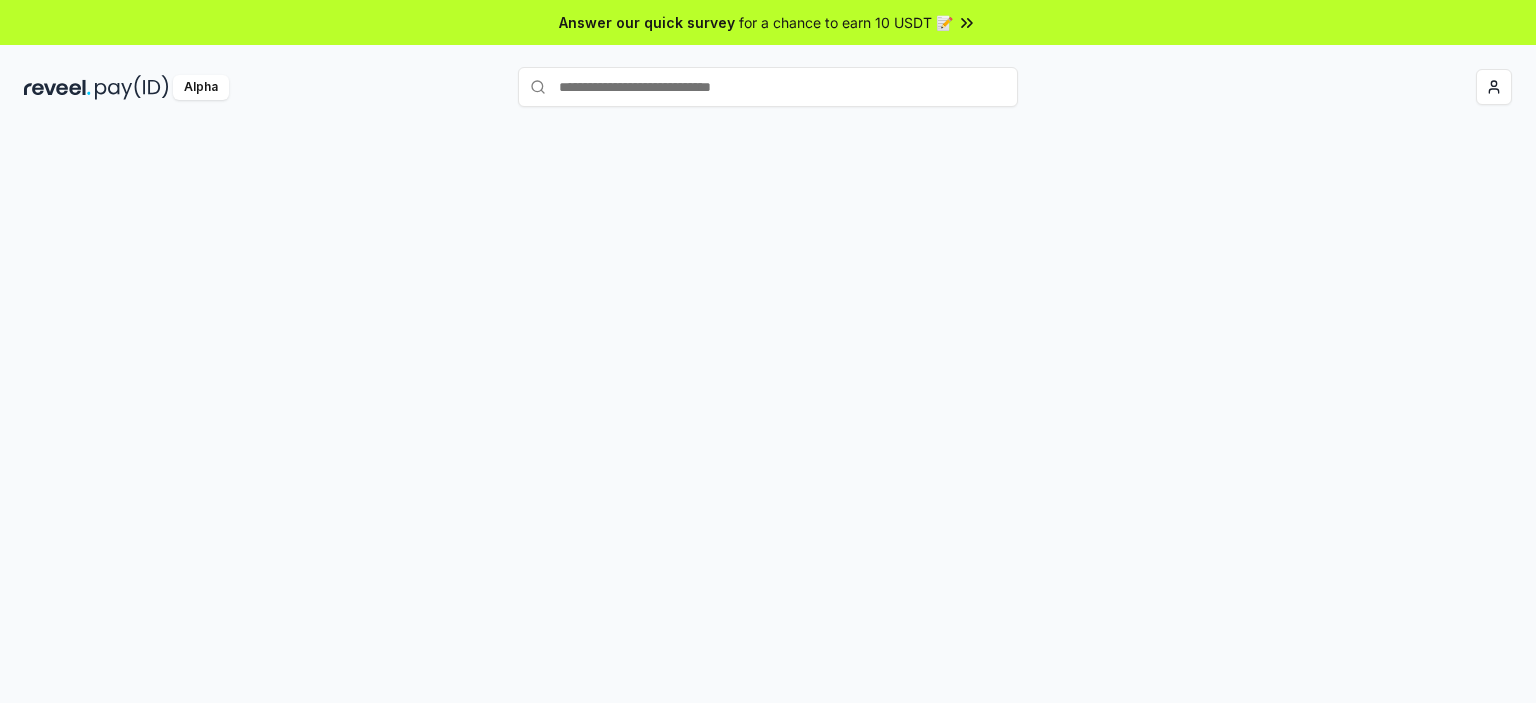 scroll, scrollTop: 0, scrollLeft: 0, axis: both 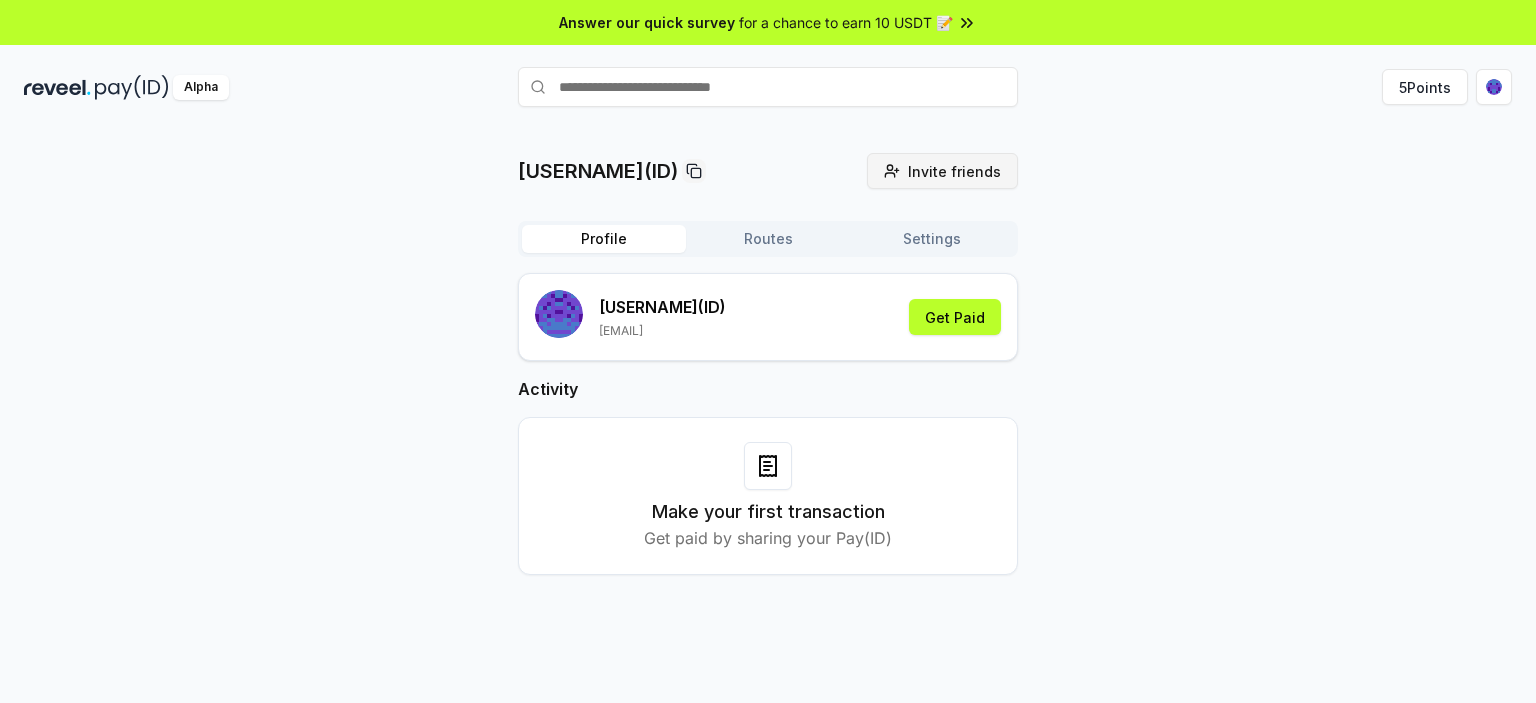 click on "Invite friends" at bounding box center [954, 171] 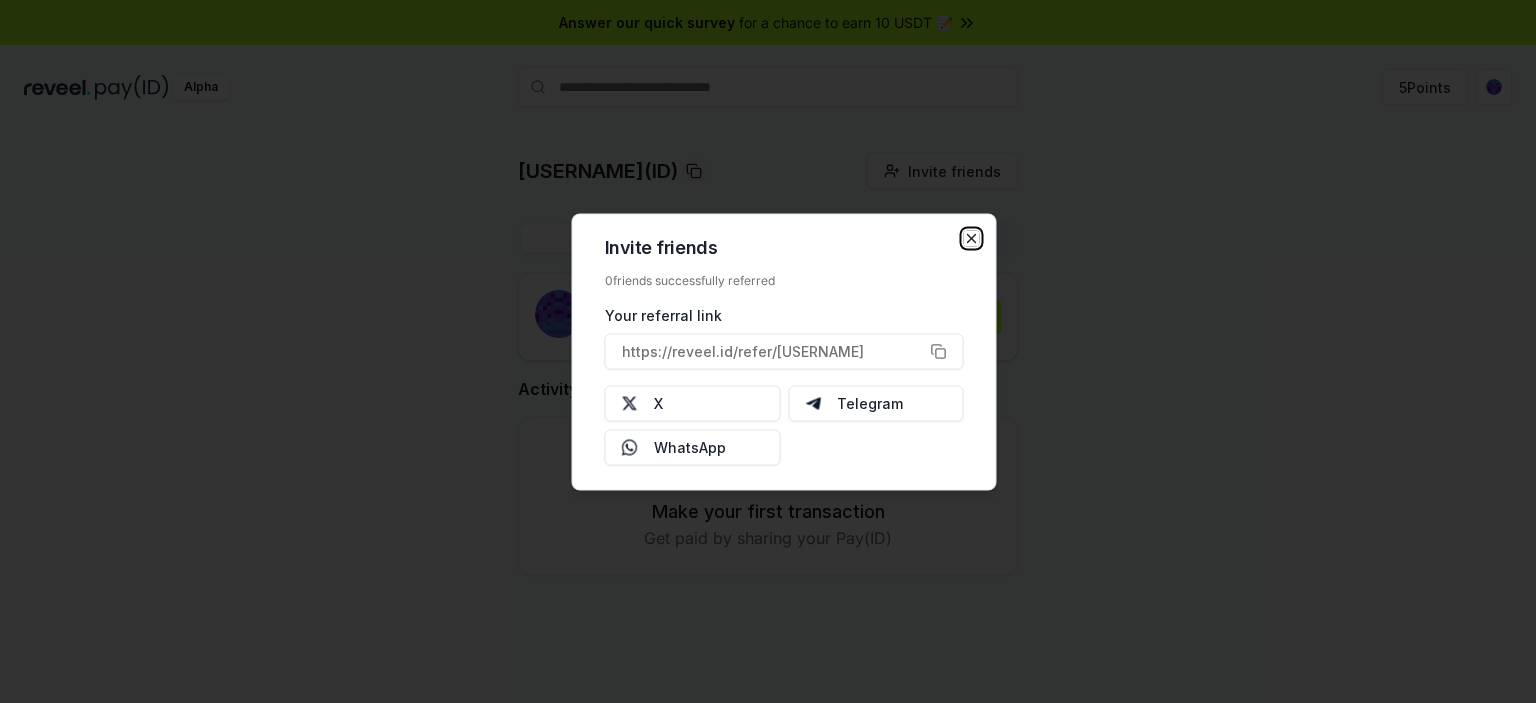 click 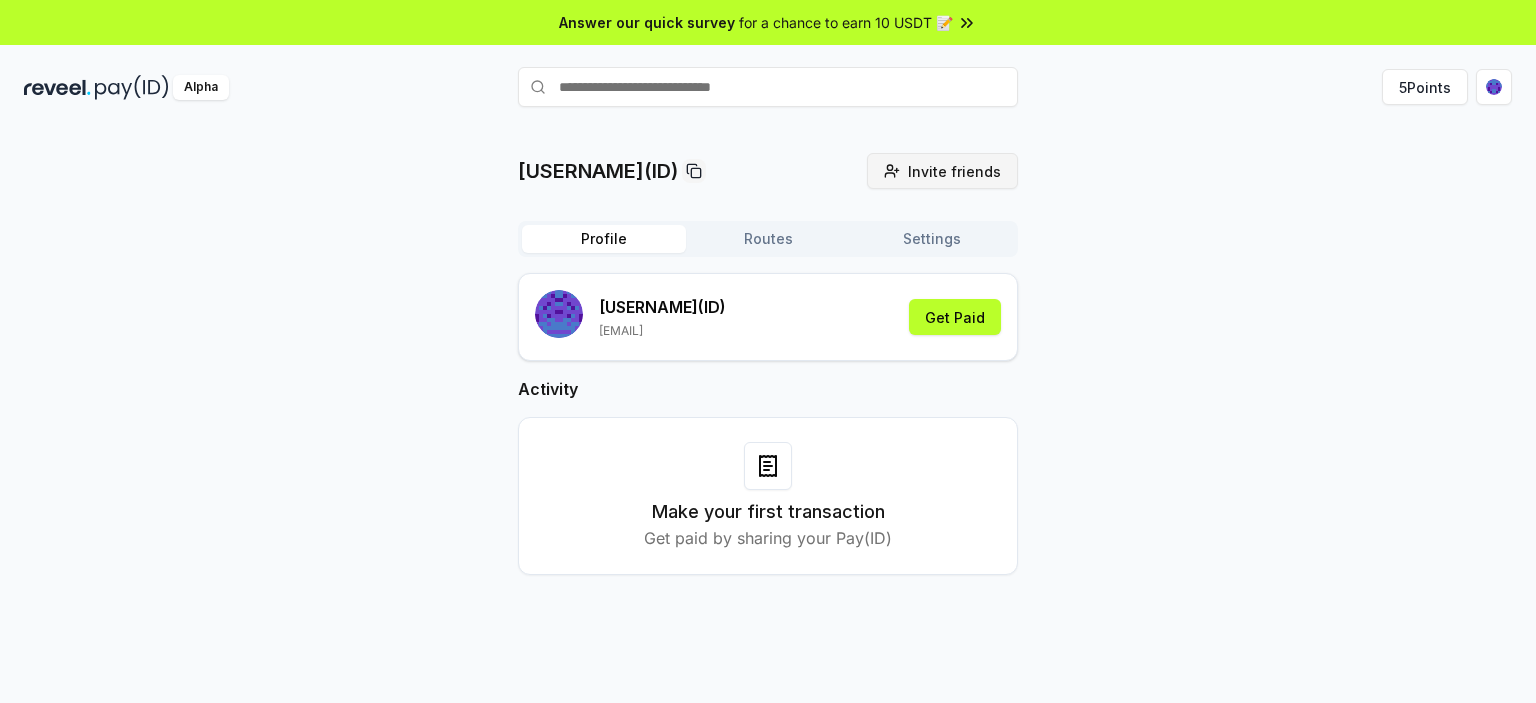 click on "Invite friends" at bounding box center (954, 171) 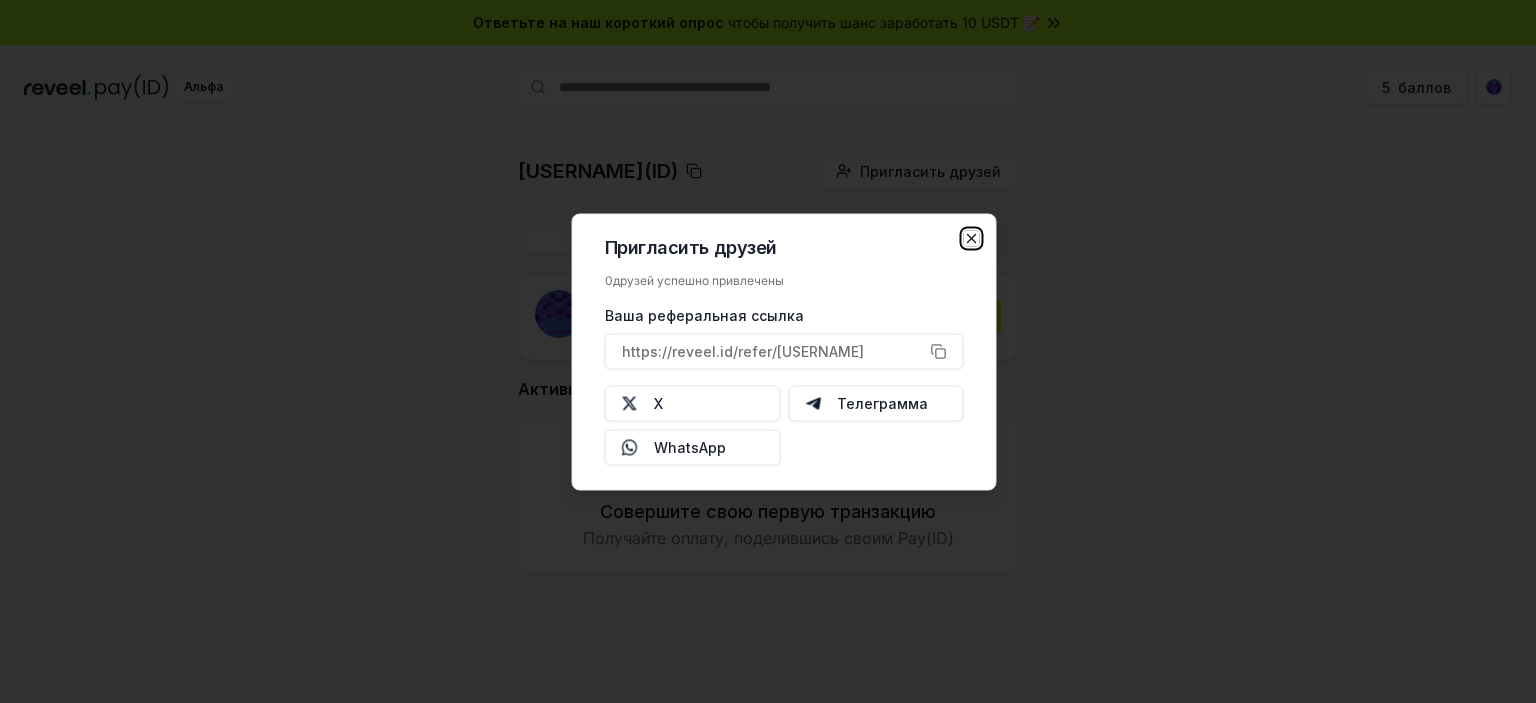 click 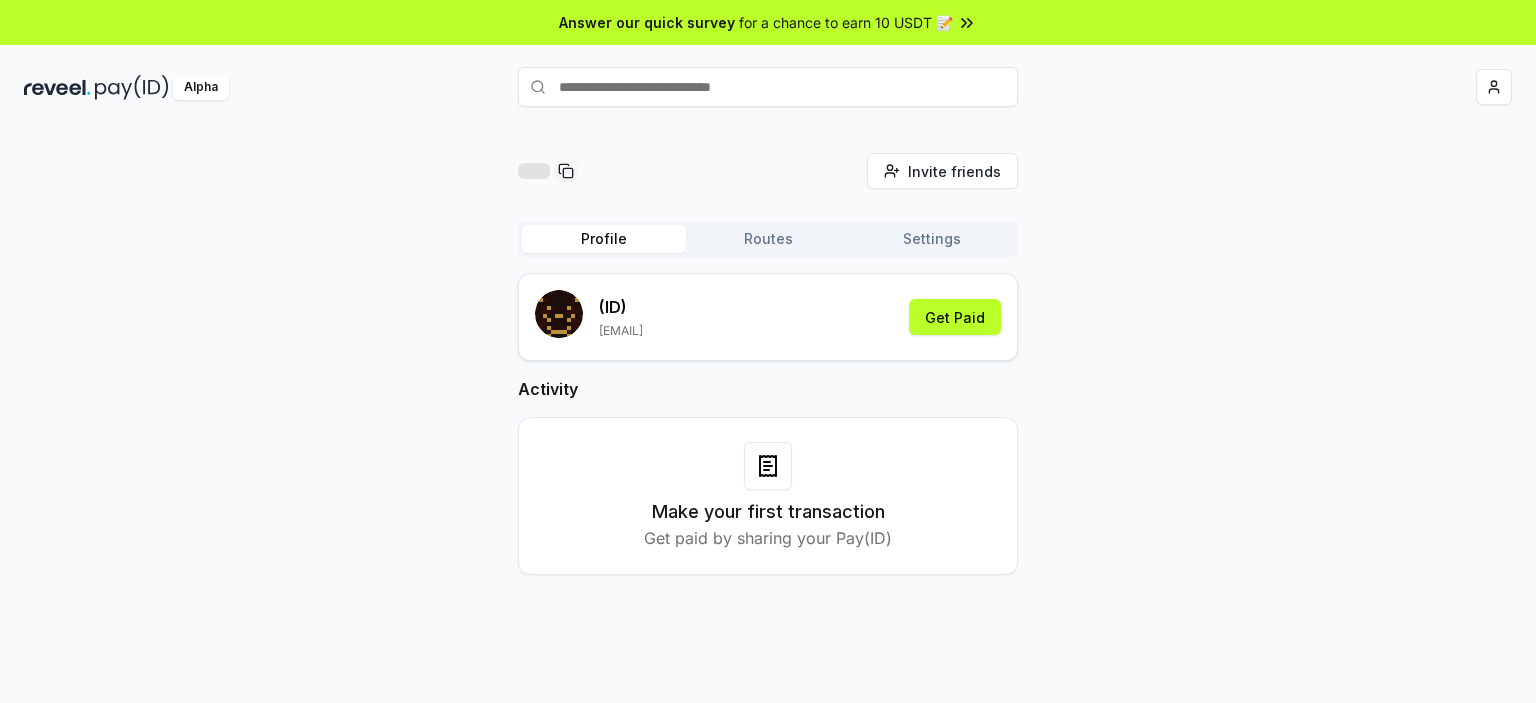scroll, scrollTop: 0, scrollLeft: 0, axis: both 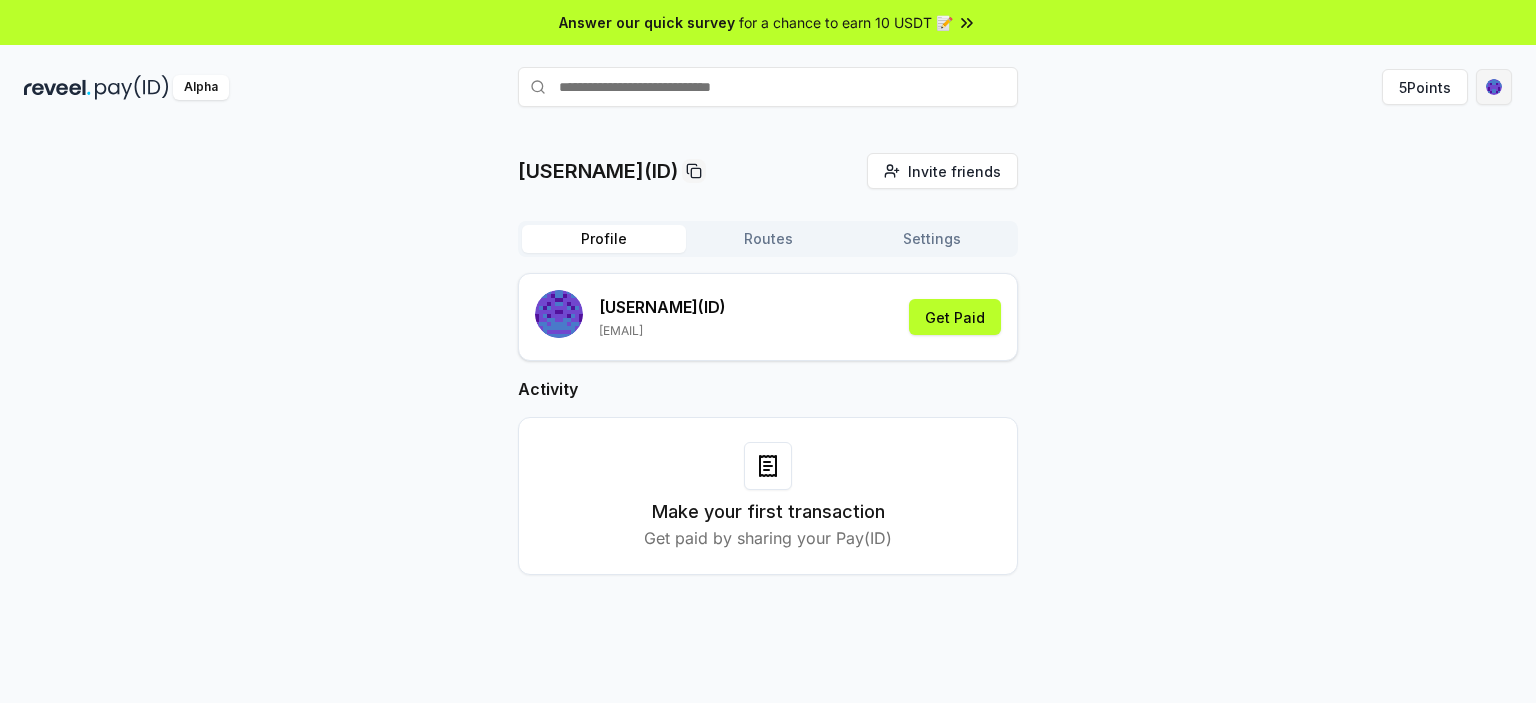 click on "Answer our quick survey for a chance to earn 10 USDT 📝 Alpha   5  Points [USERNAME](ID) Invite friends Invite Profile Routes Settings [USERNAME] (ID) [EMAIL] Get Paid Activity Make your first transaction Get paid by sharing your Pay(ID)" at bounding box center (768, 351) 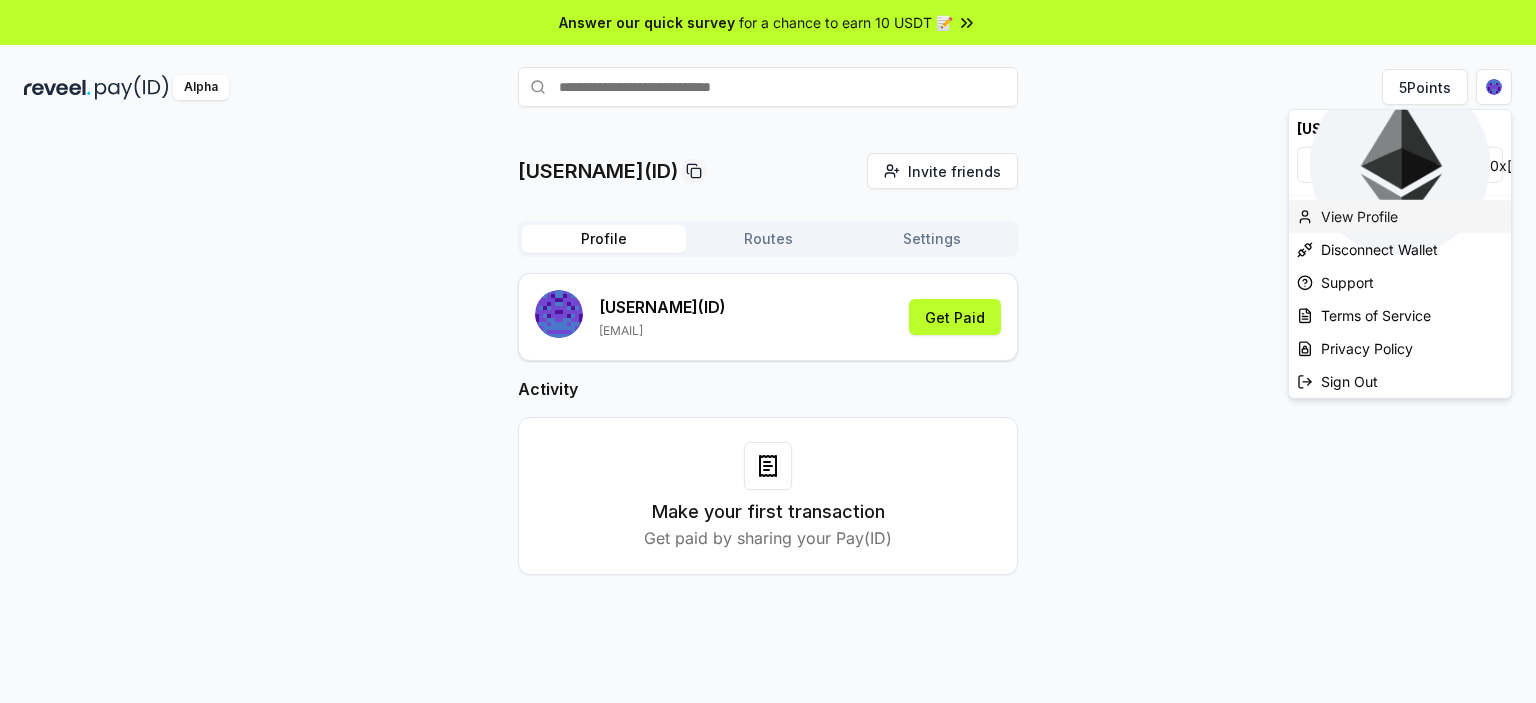 click on "View Profile" at bounding box center [1400, 216] 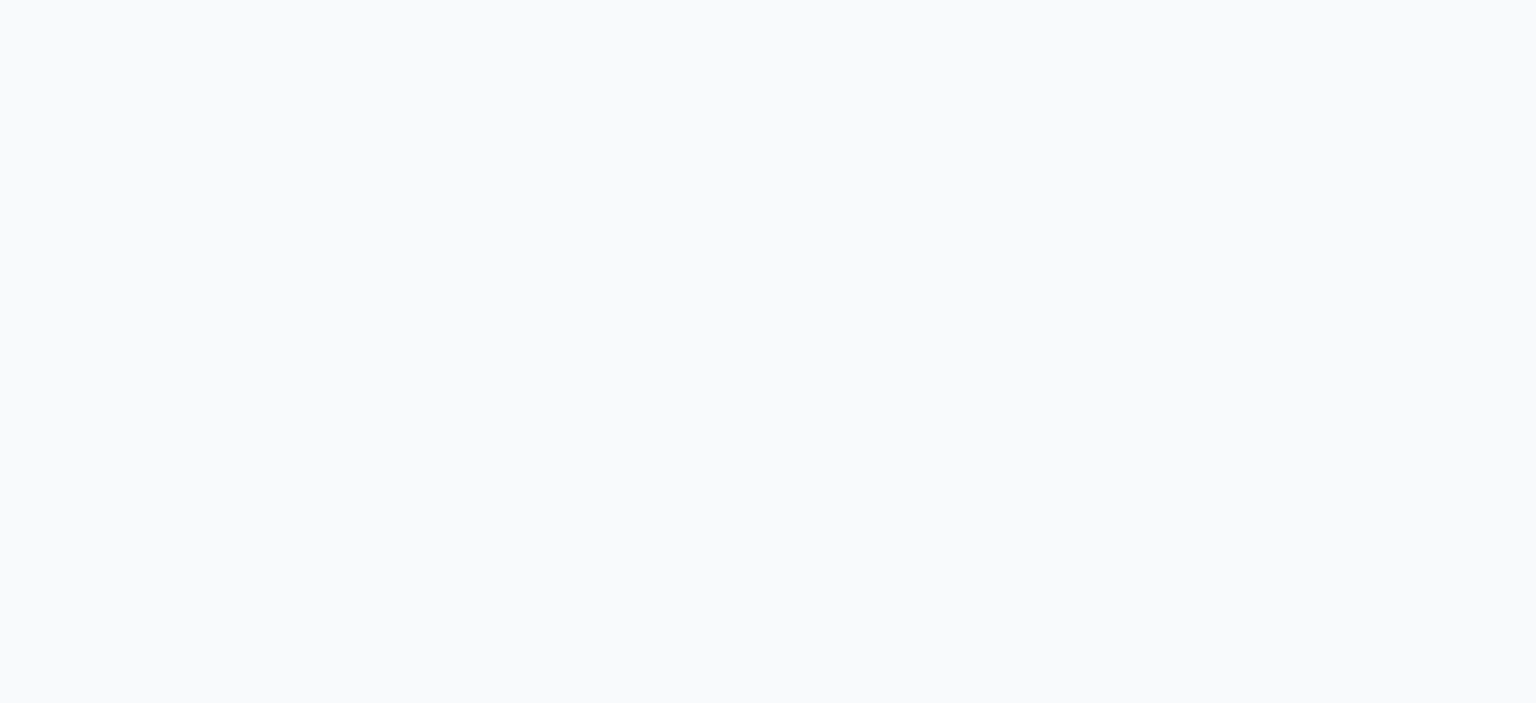 scroll, scrollTop: 0, scrollLeft: 0, axis: both 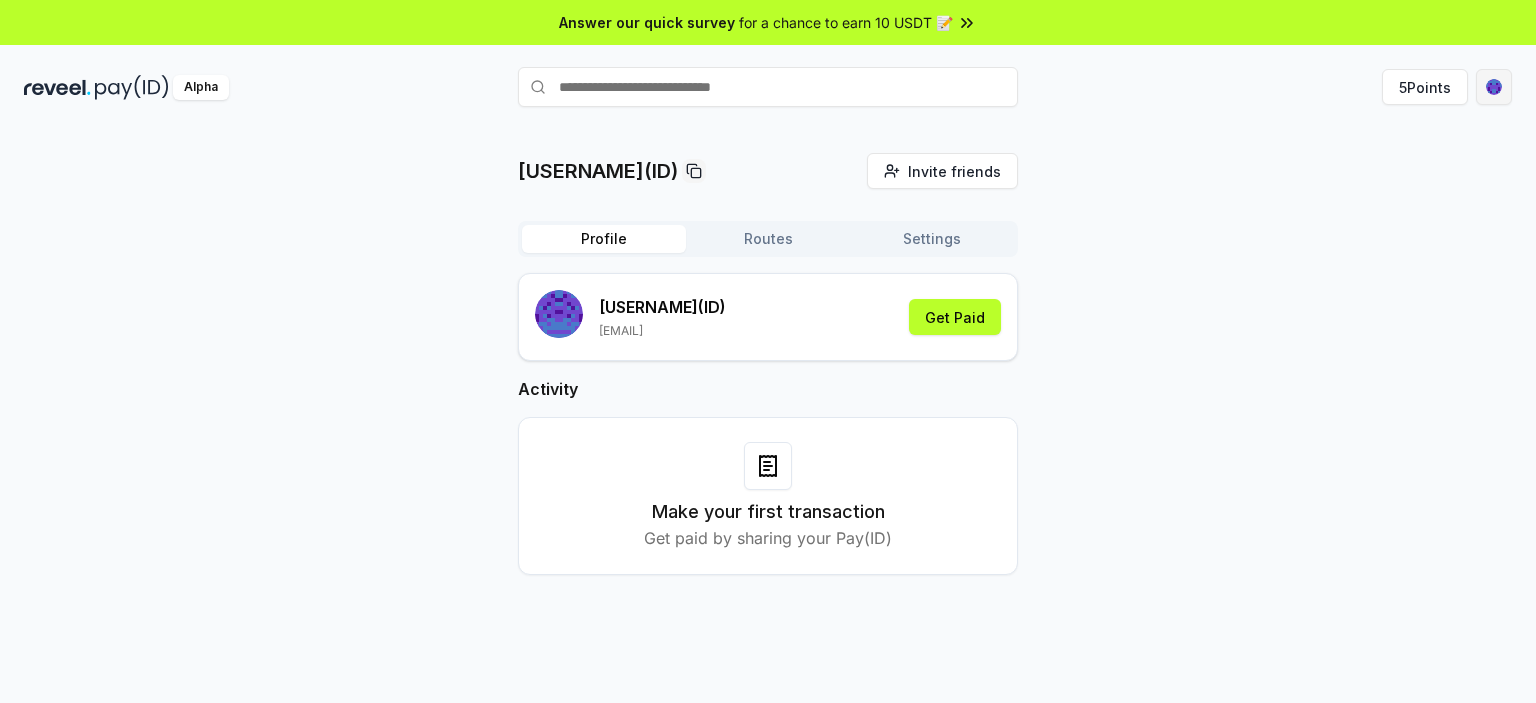 click on "Answer our quick survey for a chance to earn 10 USDT 📝 Alpha   5  Points alekcec(ID) Invite friends Invite Profile Routes Settings alekcec (ID) guzov2005@bk.ru Get Paid Activity Make your first transaction Get paid by sharing your Pay(ID)" at bounding box center (768, 351) 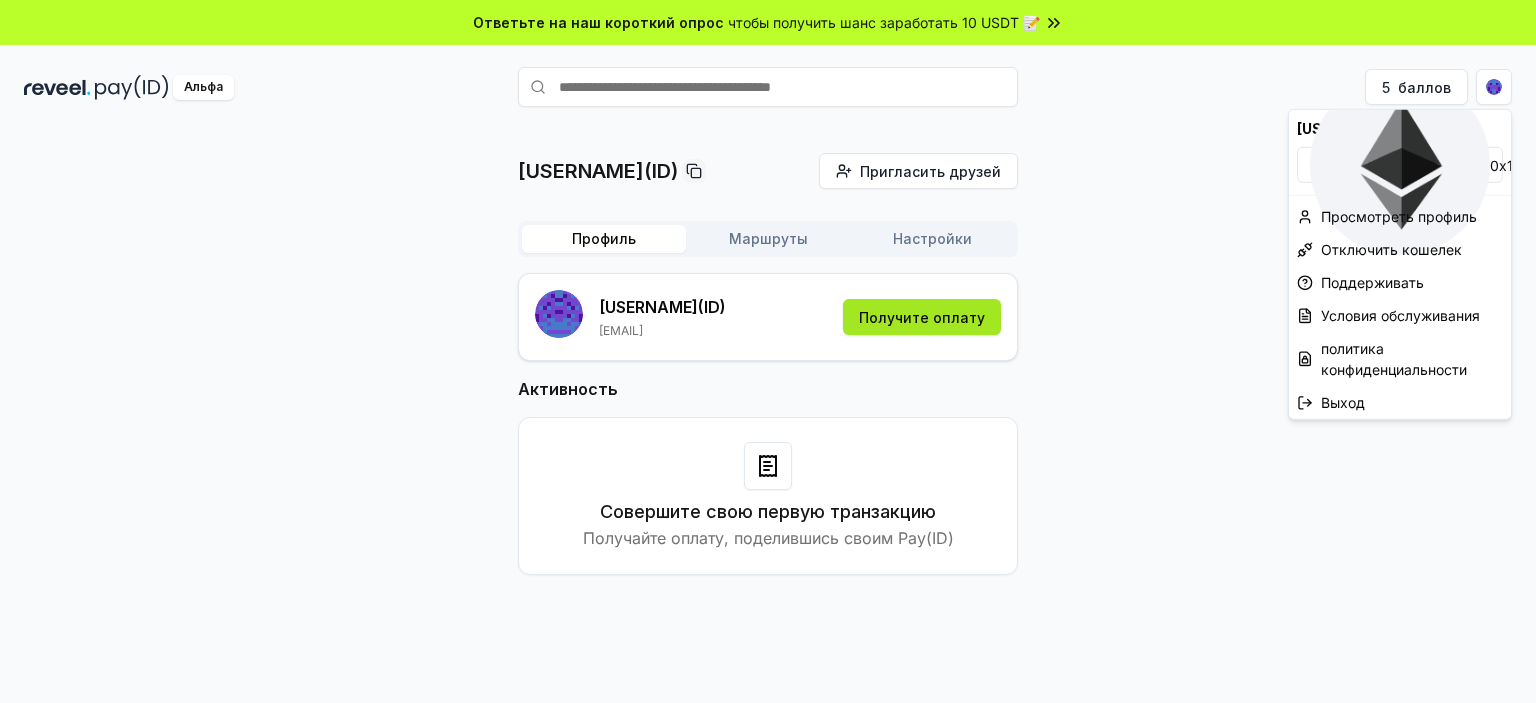 click on "Ответьте на наш короткий опрос чтобы получить шанс заработать 10 USDT 📝 Альфа   5  баллов alekcec(ID) Пригласить друзей Приглашать Профиль Маршруты Настройки alekcec  (ID) guzov2005@bk.ru Получите оплату Активность Совершите свою первую транзакцию Получайте оплату, поделившись своим Pay(ID) alekcec(ID)   0x188b48b3691D  ...     Просмотреть профиль   Отключить кошелек   Поддерживать   Условия обслуживания   политика конфиденциальности   Выход Исходный текст Оцените этот перевод Ваш отзыв поможет нам улучшить Google Переводчик" at bounding box center [768, 351] 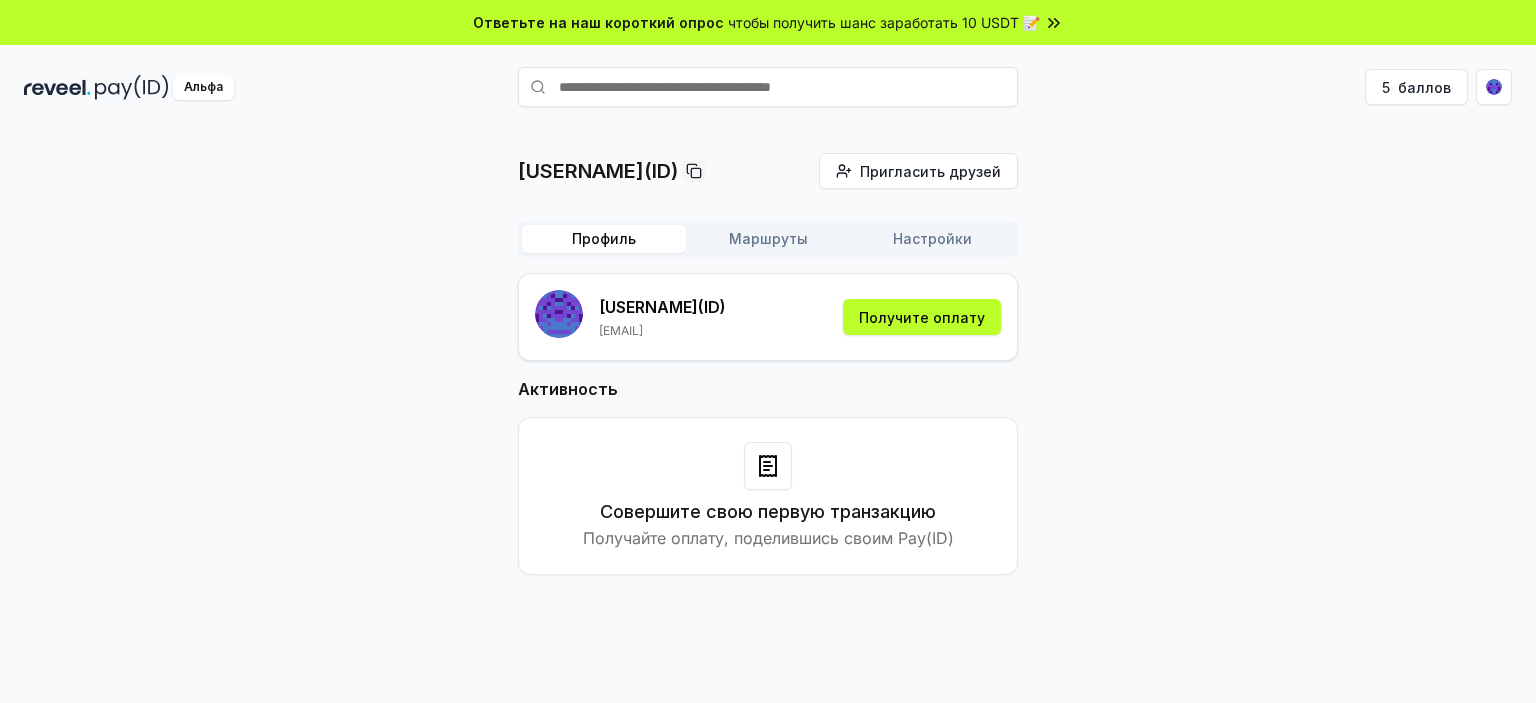 click on "alekcec  (ID) guzov2005@bk.ru Получите оплату" at bounding box center (768, 317) 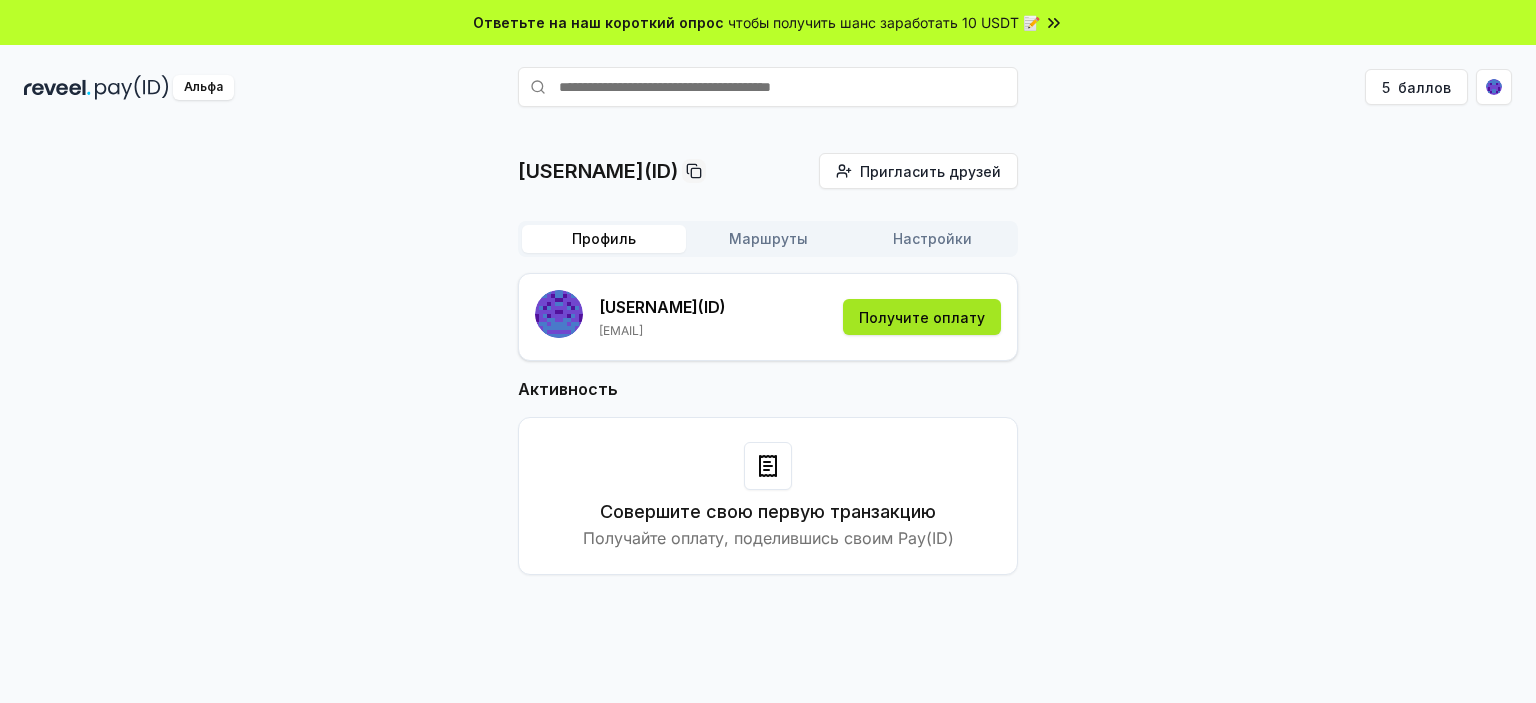 click on "Получите оплату" at bounding box center (922, 317) 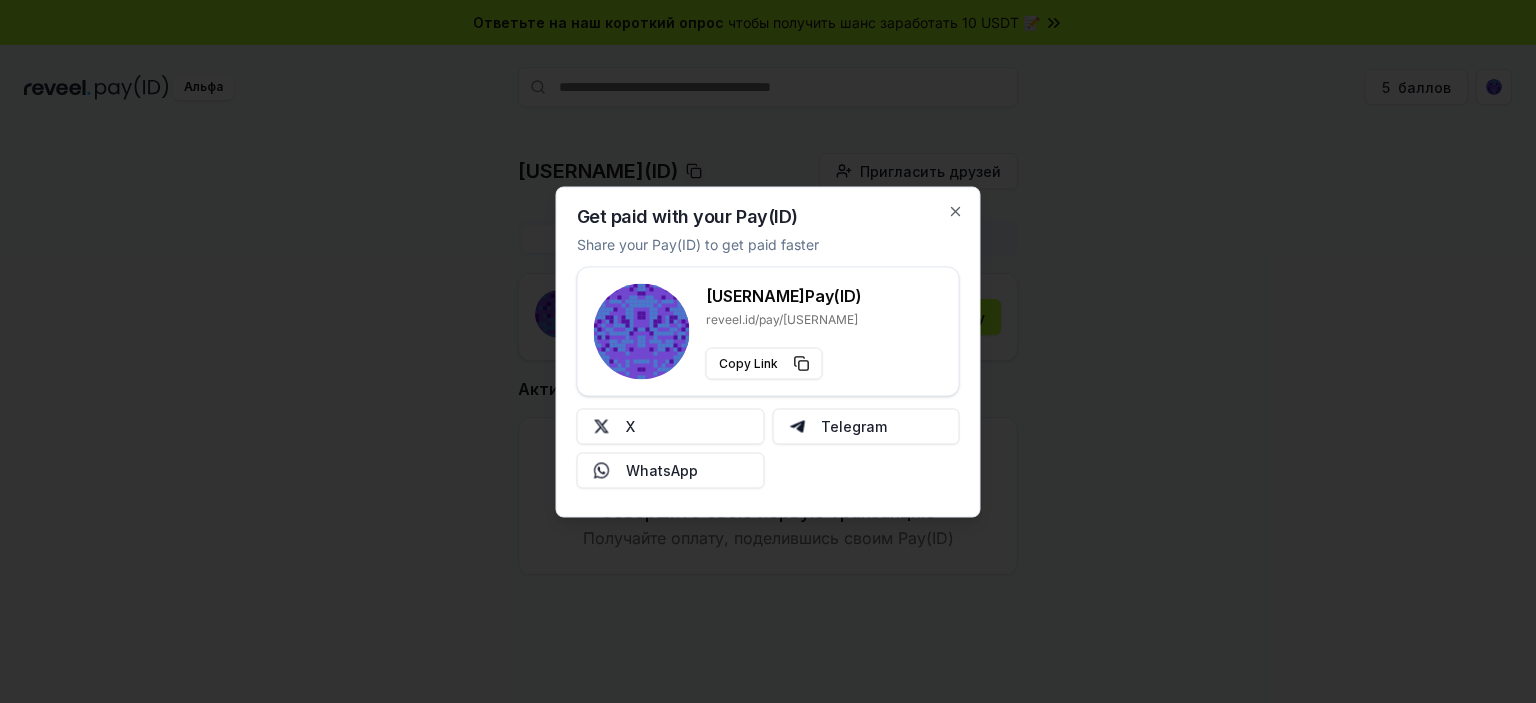 click on "Get paid with your Pay(ID) Share your Pay(ID) to get paid faster alekcec  Pay(ID) reveel.id/pay/alekcec Copy Link X Telegram WhatsApp Close" at bounding box center (768, 351) 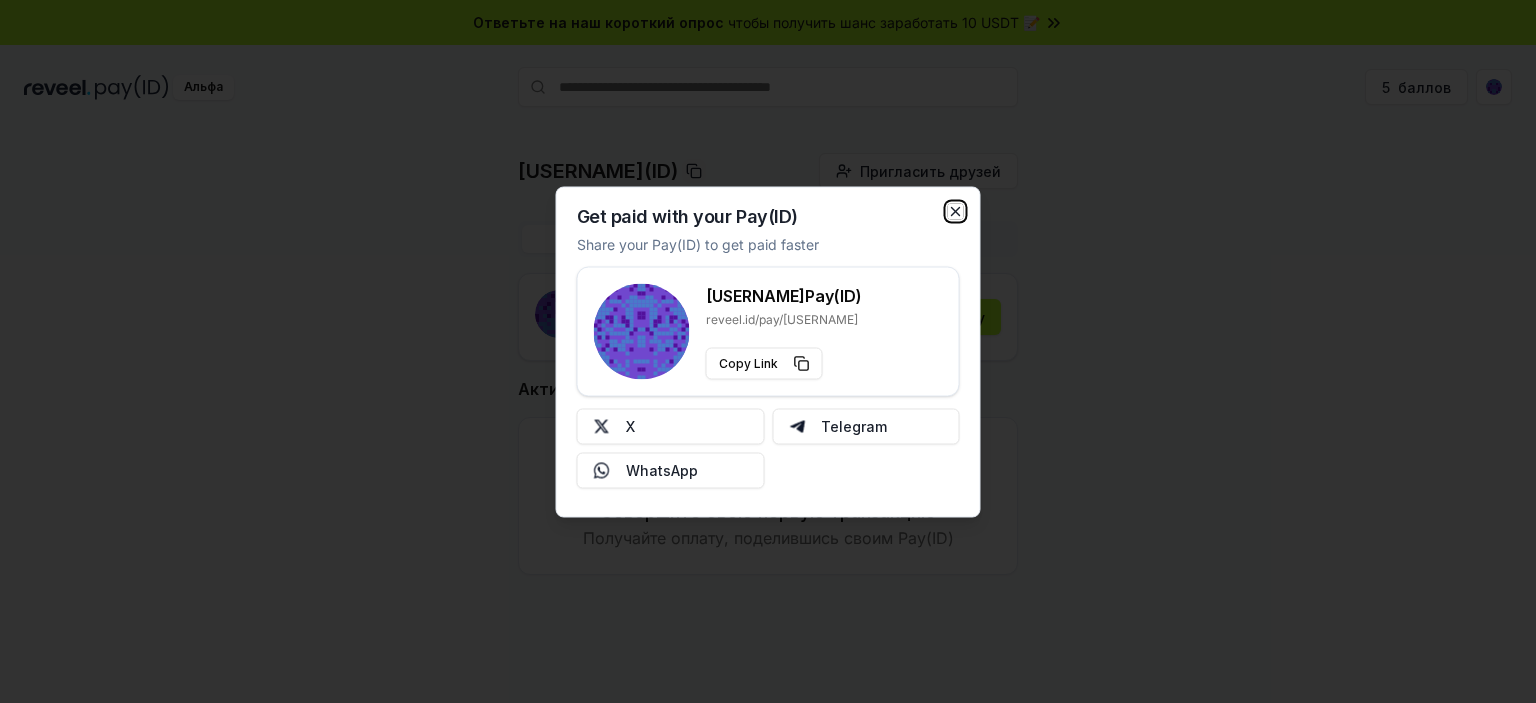 click 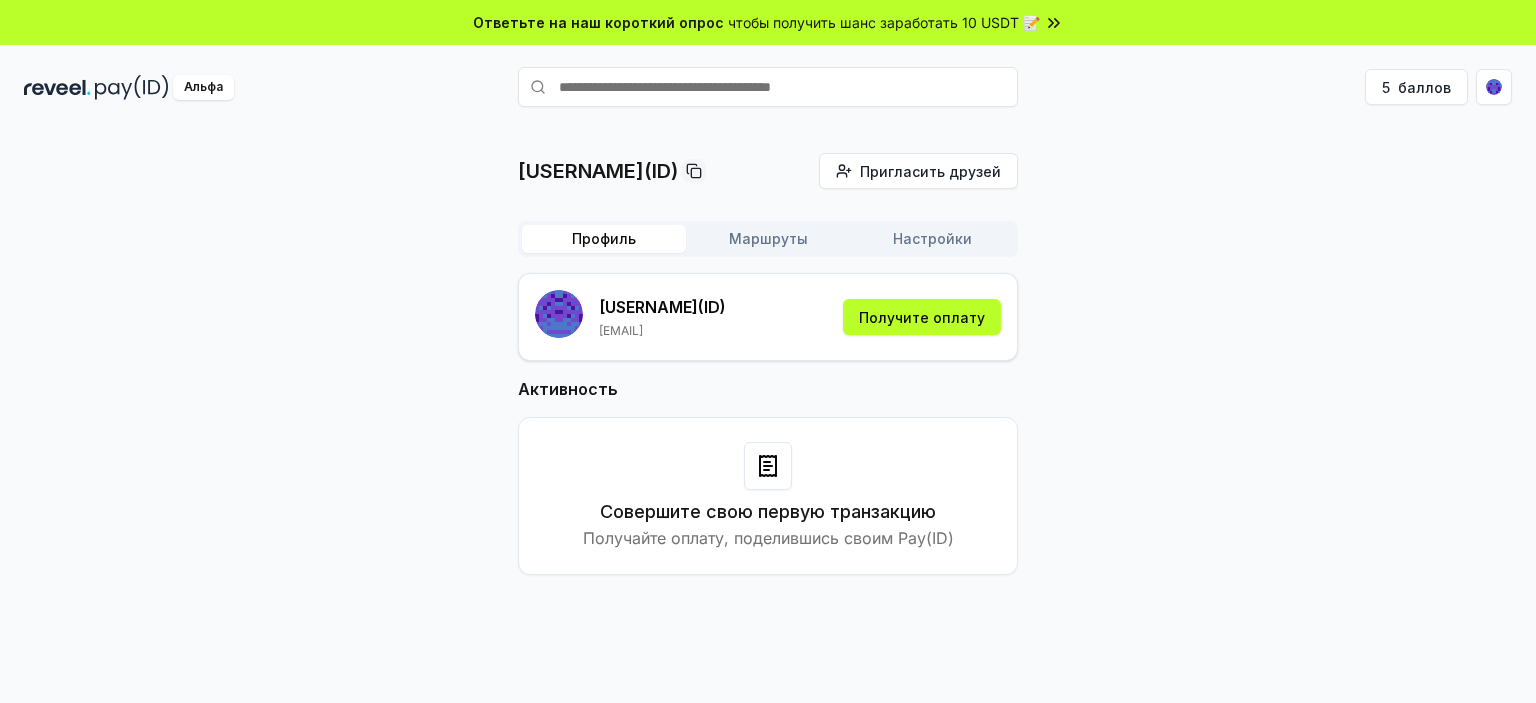 click on "Настройки" at bounding box center (932, 238) 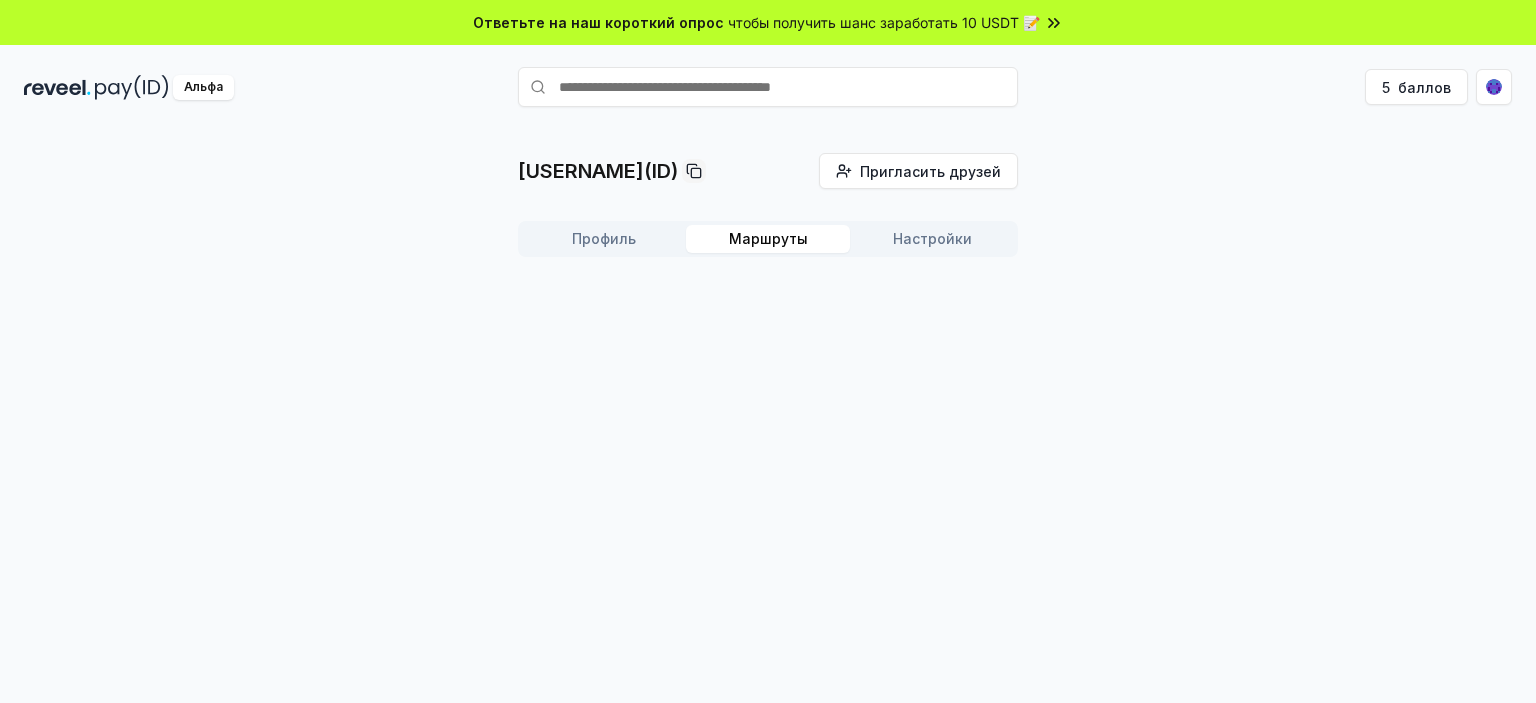click on "Маршруты" at bounding box center (768, 238) 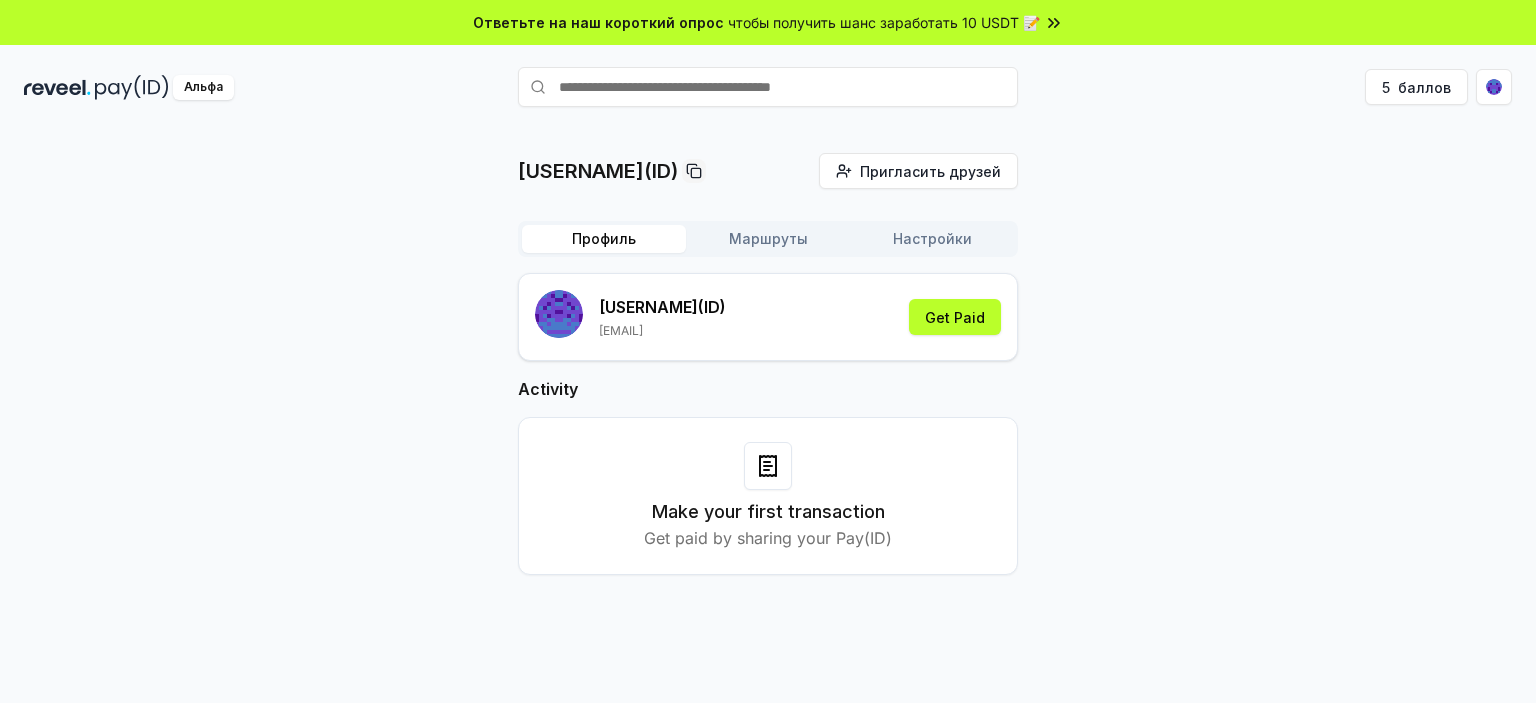 click on "Профиль" at bounding box center (604, 238) 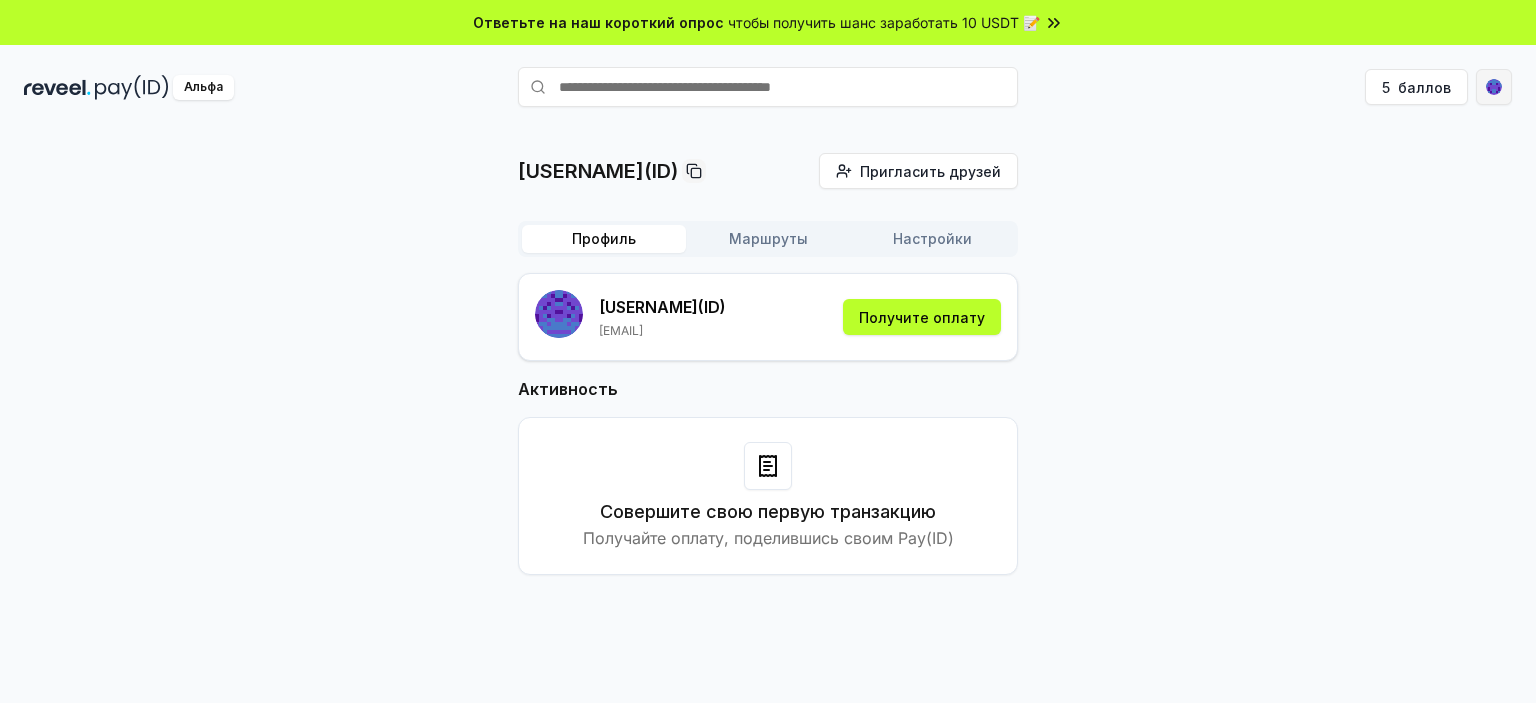 click on "Ответьте на наш короткий опрос чтобы получить шанс заработать 10 USDT 📝 Альфа   5  баллов alekcec(ID) Пригласить друзей Приглашать Профиль Маршруты Настройки alekcec  (ID) guzov2005@bk.ru Получите оплату Активность Совершите свою первую транзакцию Получайте оплату, поделившись своим Pay(ID) Исходный текст Оцените этот перевод Ваш отзыв поможет нам улучшить Google Переводчик" at bounding box center (768, 351) 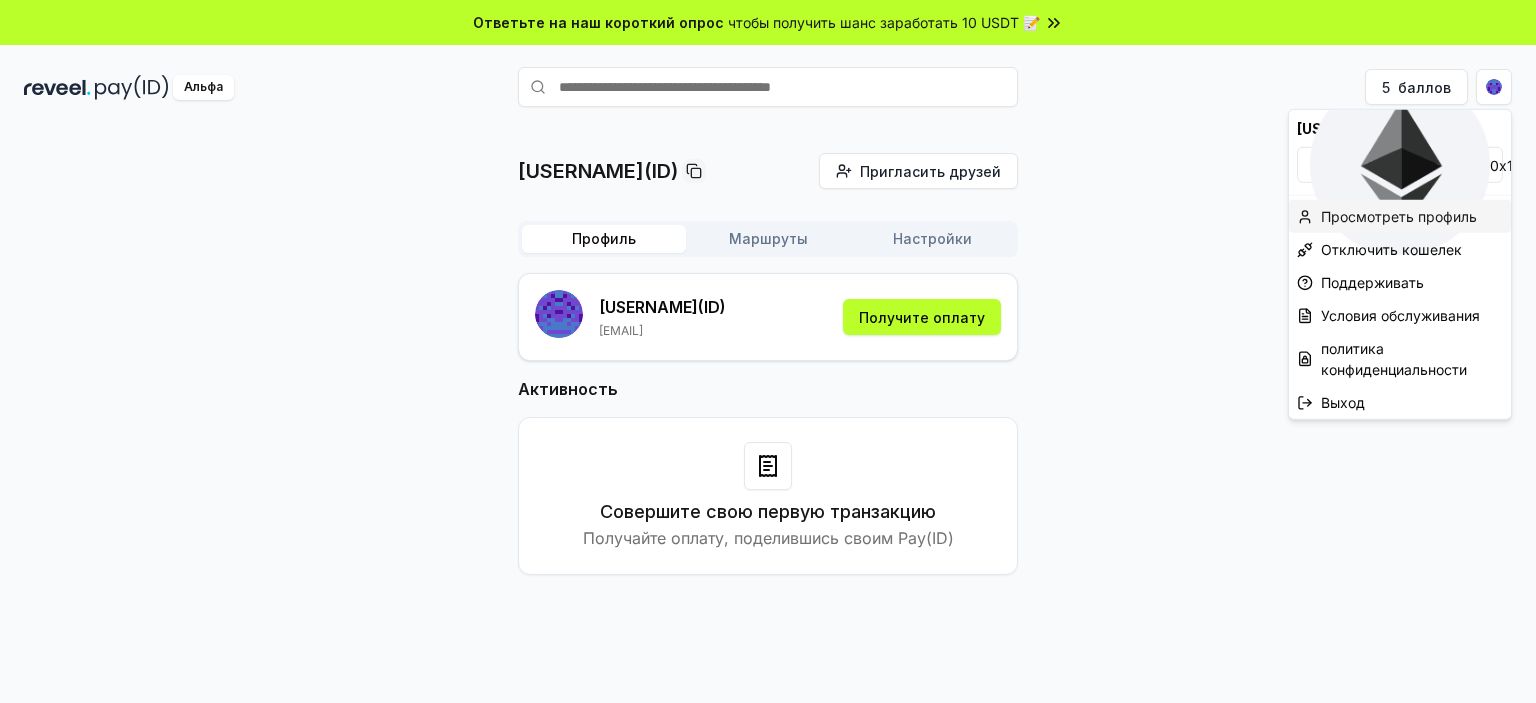 click on "Просмотреть профиль" at bounding box center (1399, 216) 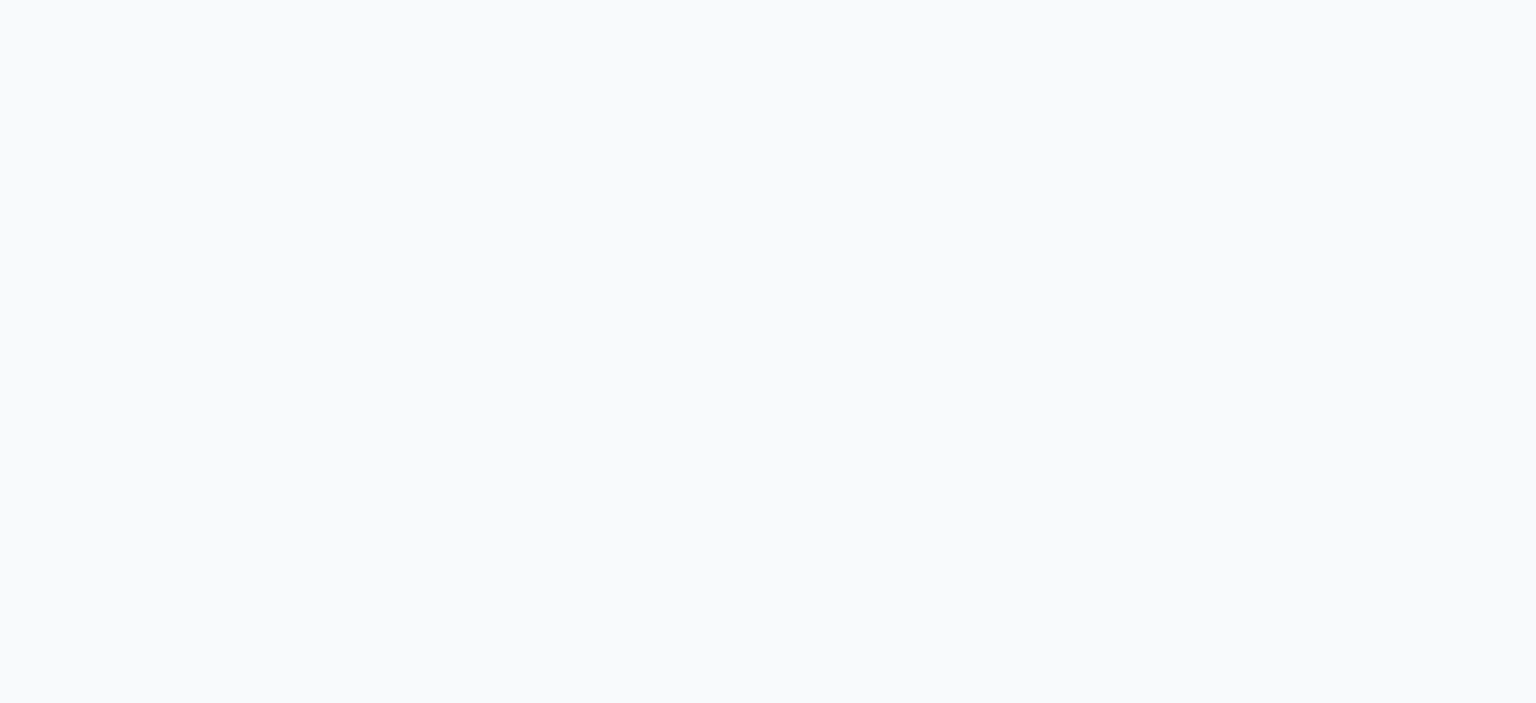 scroll, scrollTop: 0, scrollLeft: 0, axis: both 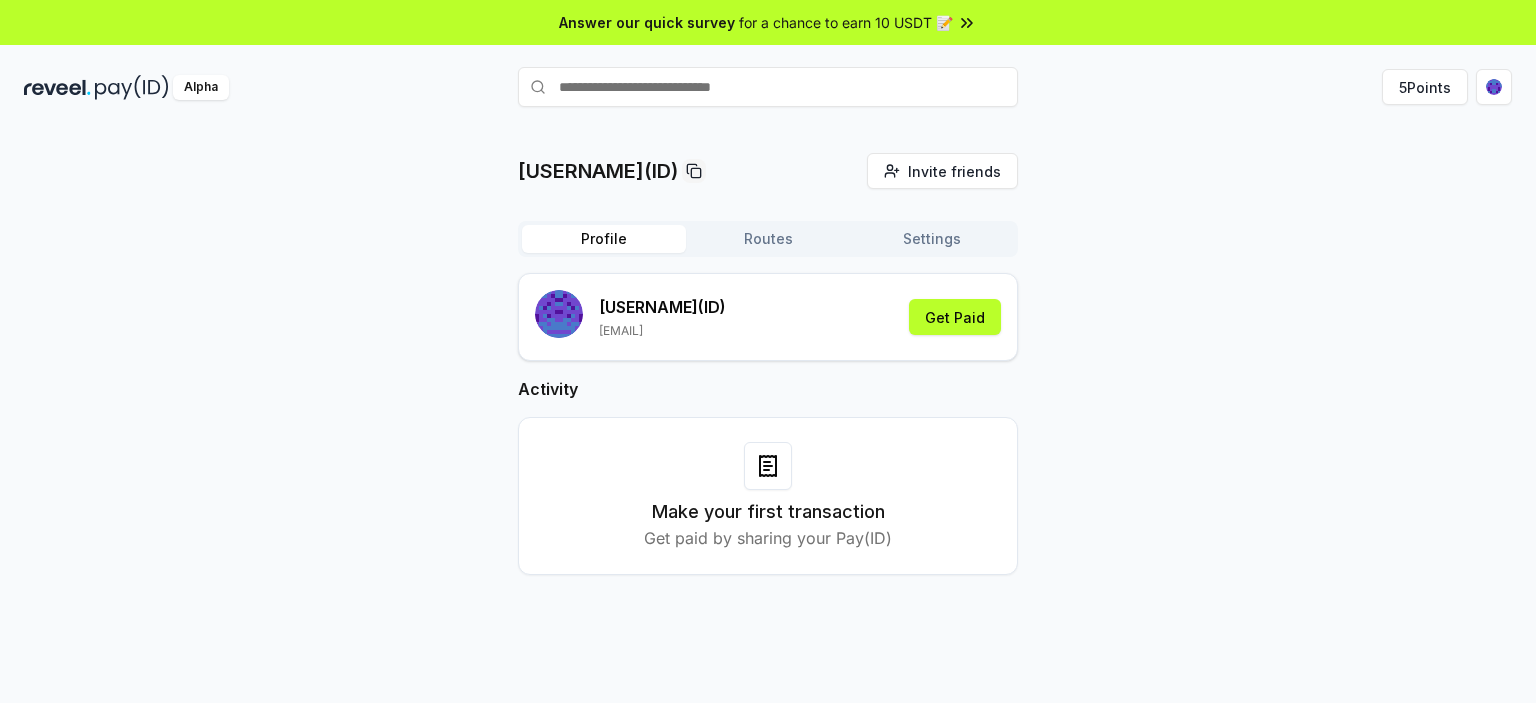 click at bounding box center (132, 87) 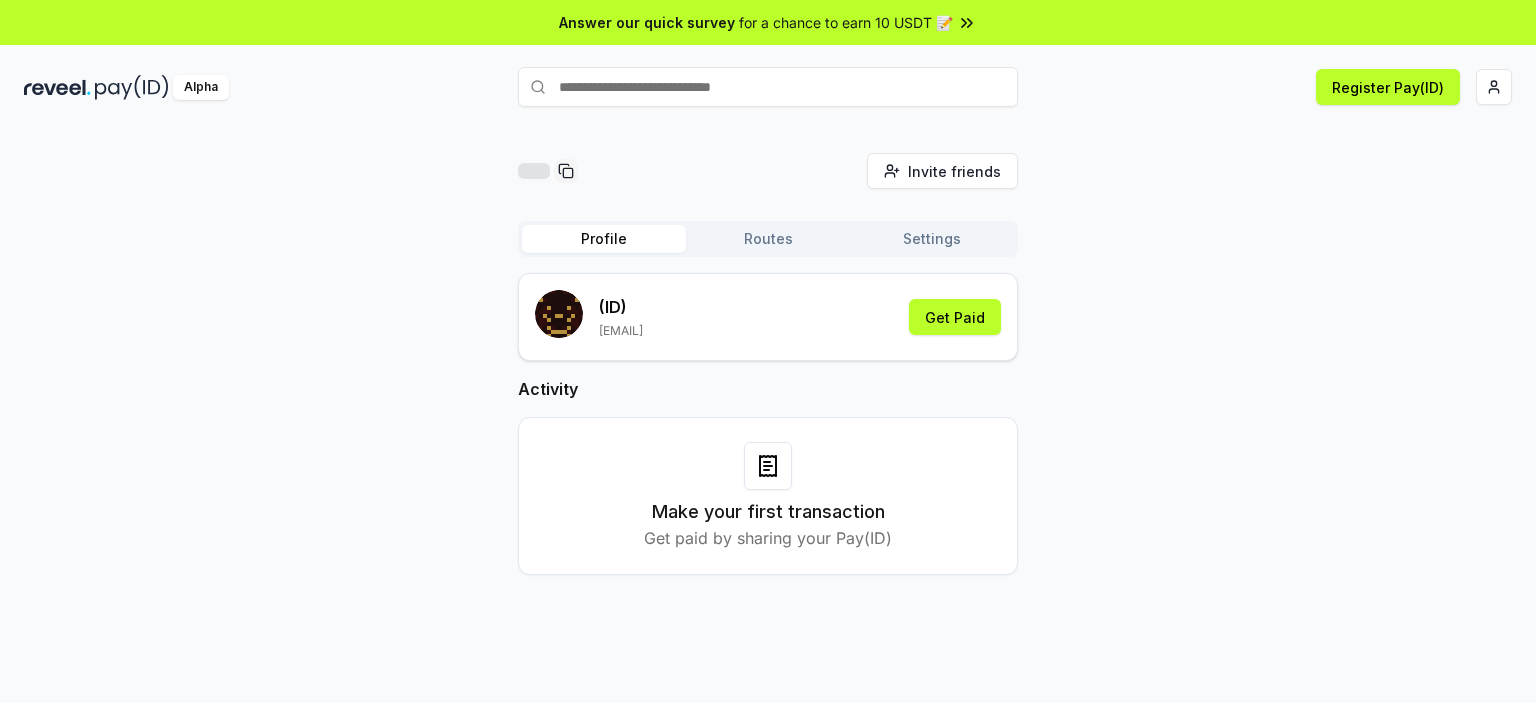 scroll, scrollTop: 0, scrollLeft: 0, axis: both 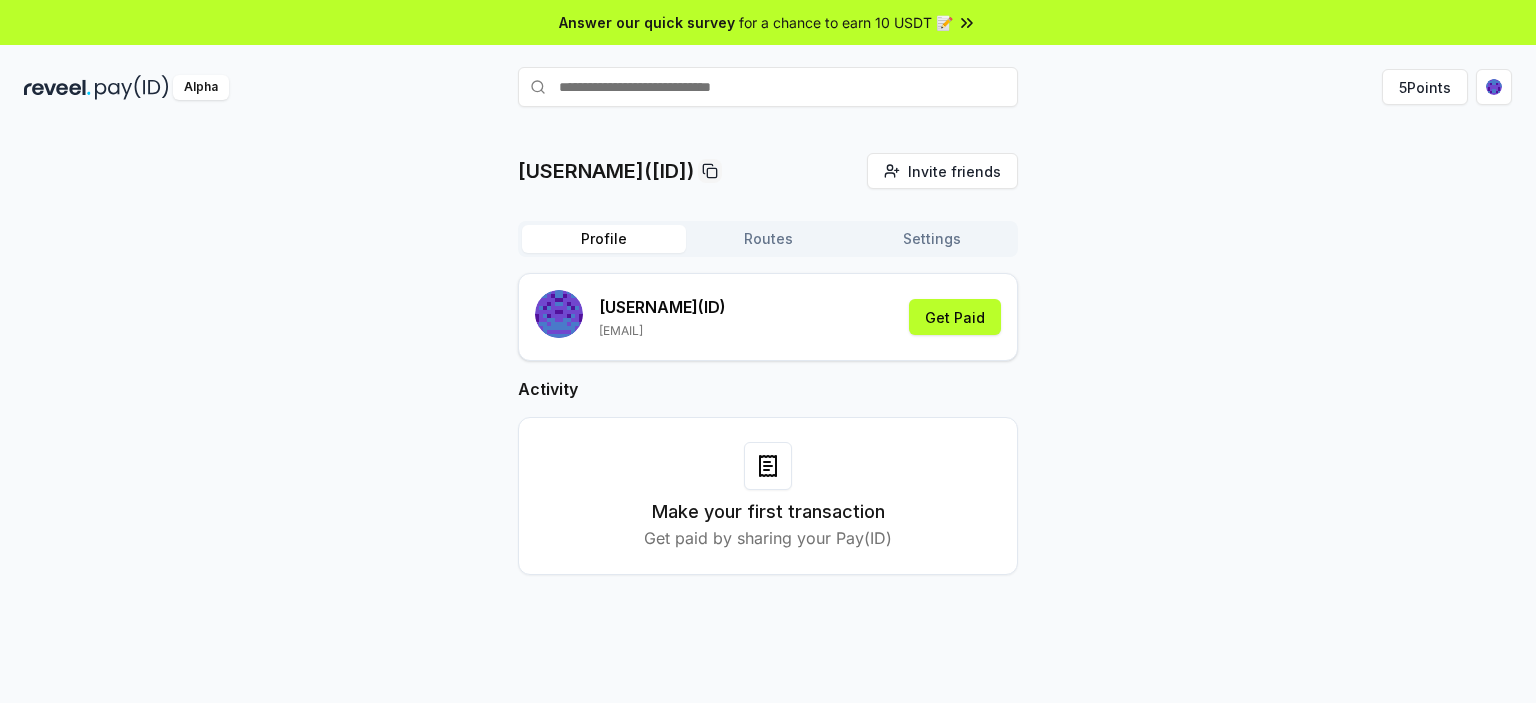 click on "alekcec (ID) guzov2005@bk.ru Get Paid" at bounding box center [768, 317] 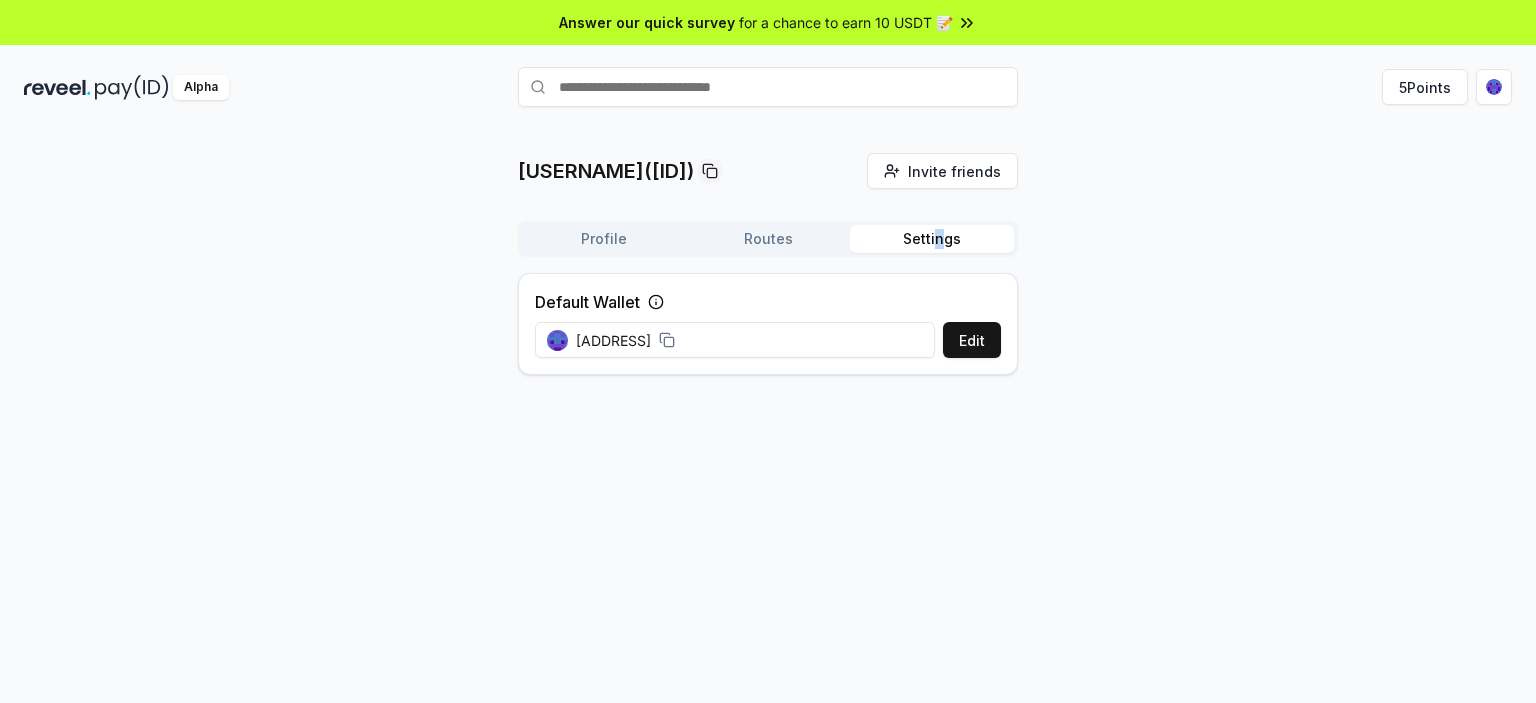 click on "Settings" at bounding box center [932, 239] 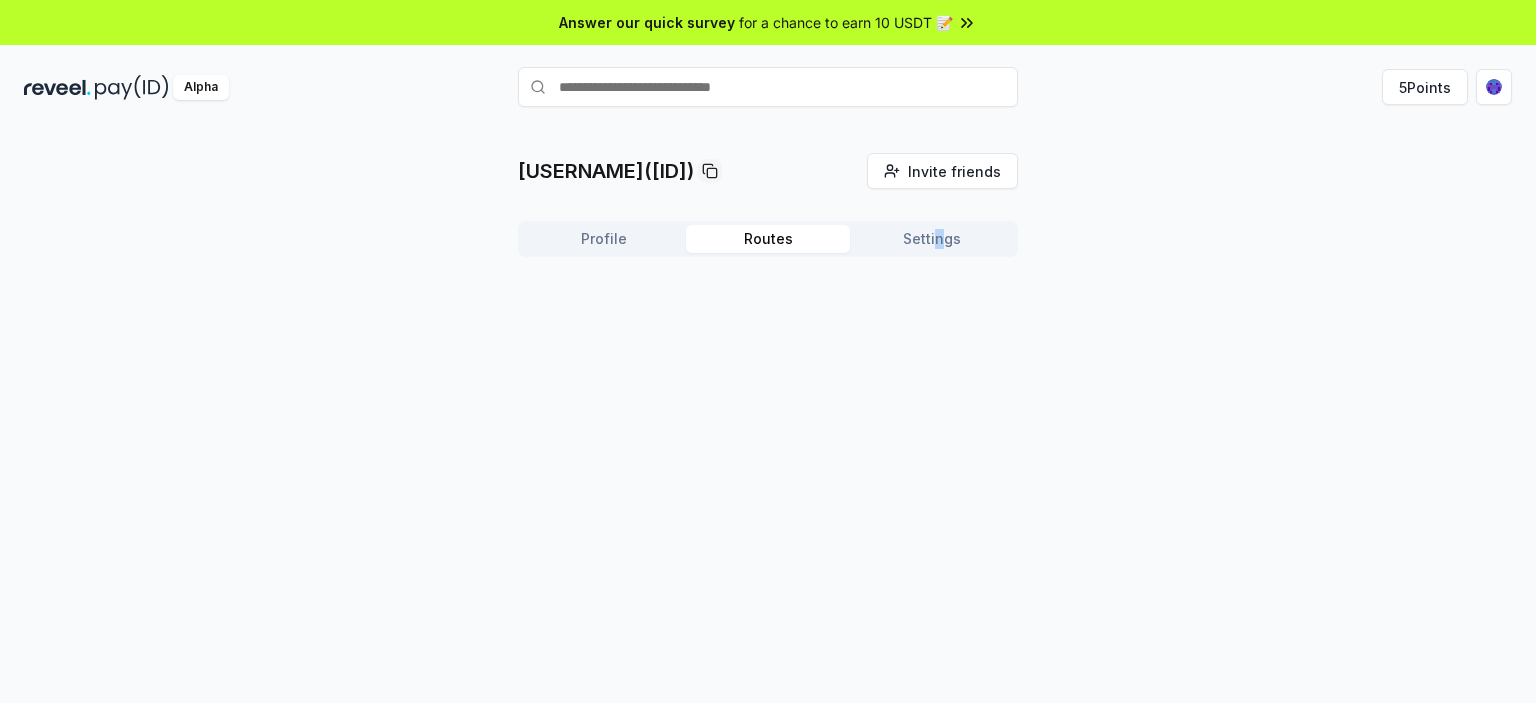 click on "Routes" at bounding box center [768, 239] 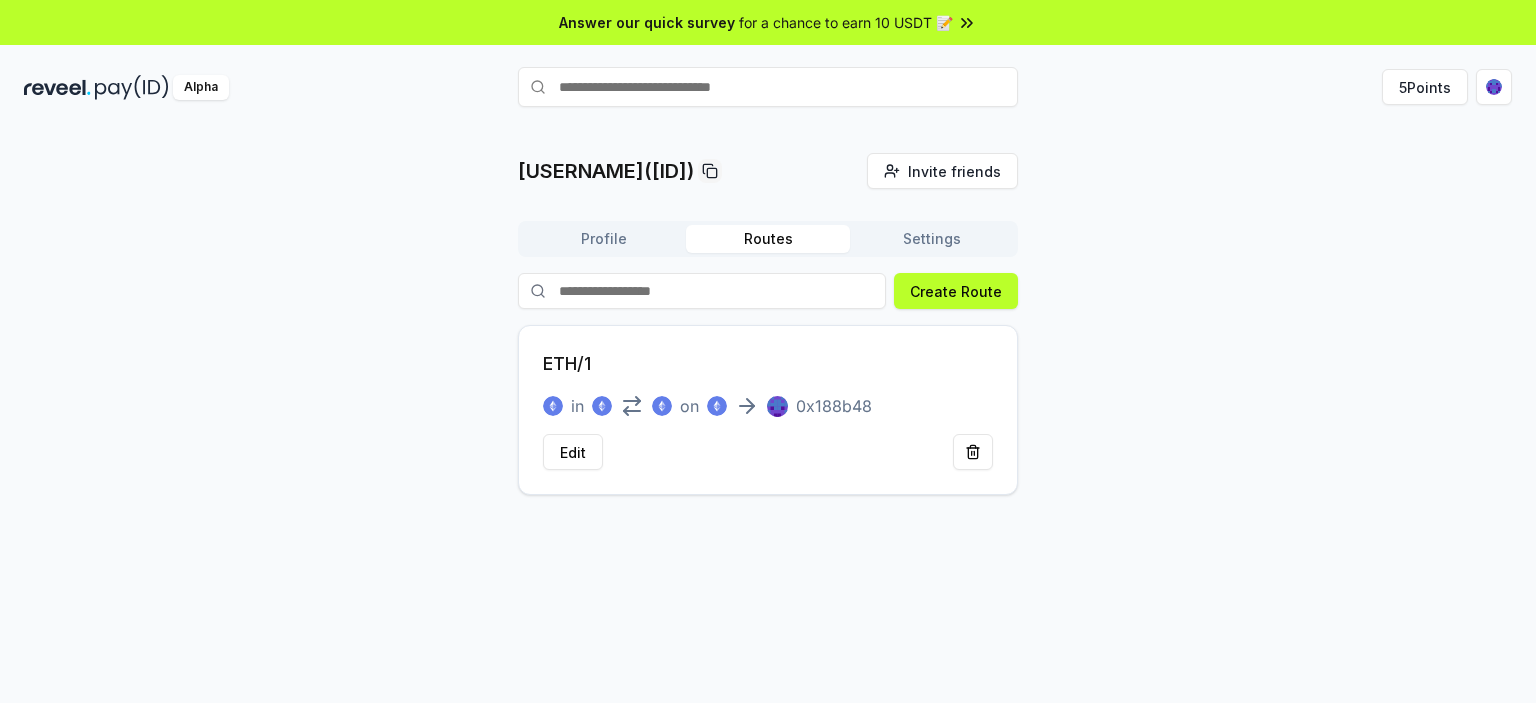 click on "alekcec(ID) Invite friends Invite Profile Routes Settings Create Route ETH/1 in on 0x188b48 Edit" at bounding box center [768, 324] 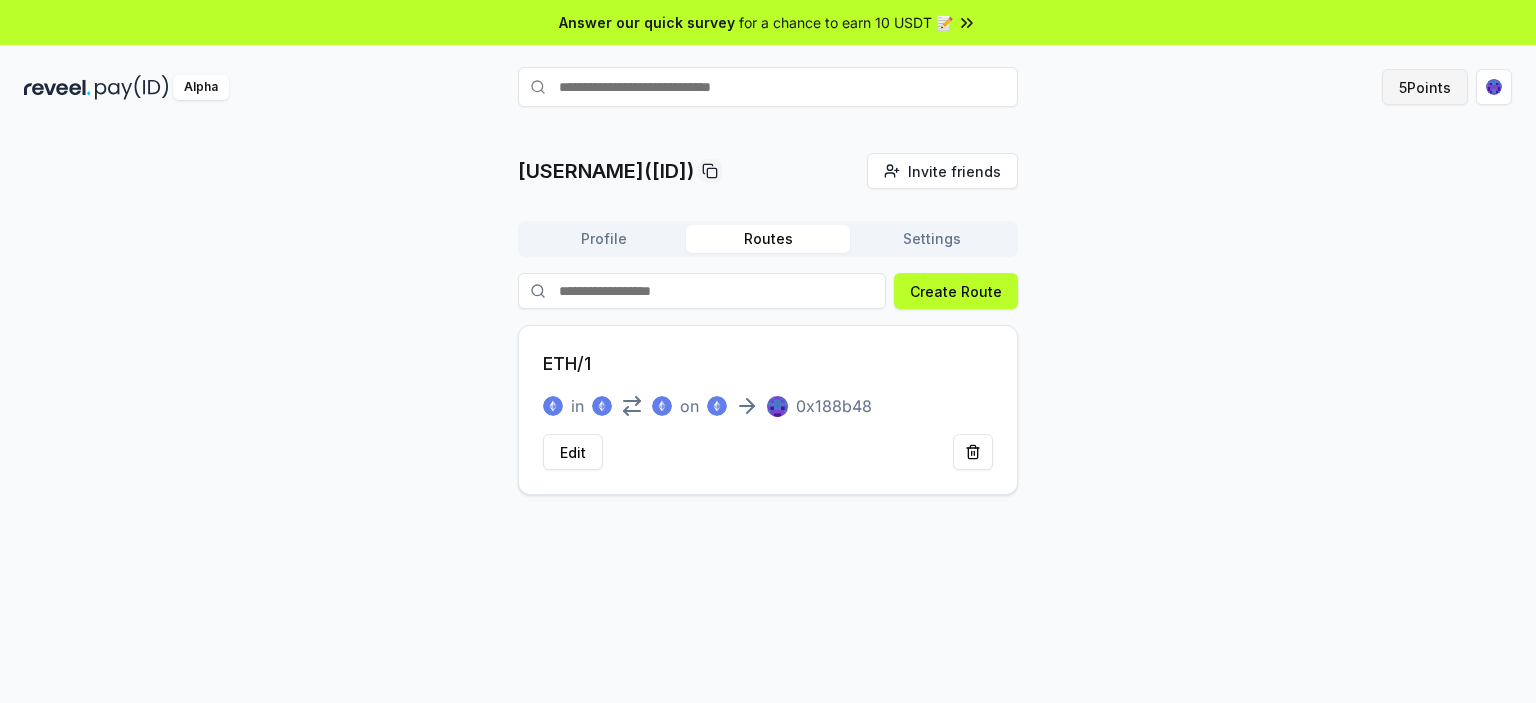 click on "5  Points" at bounding box center (1425, 87) 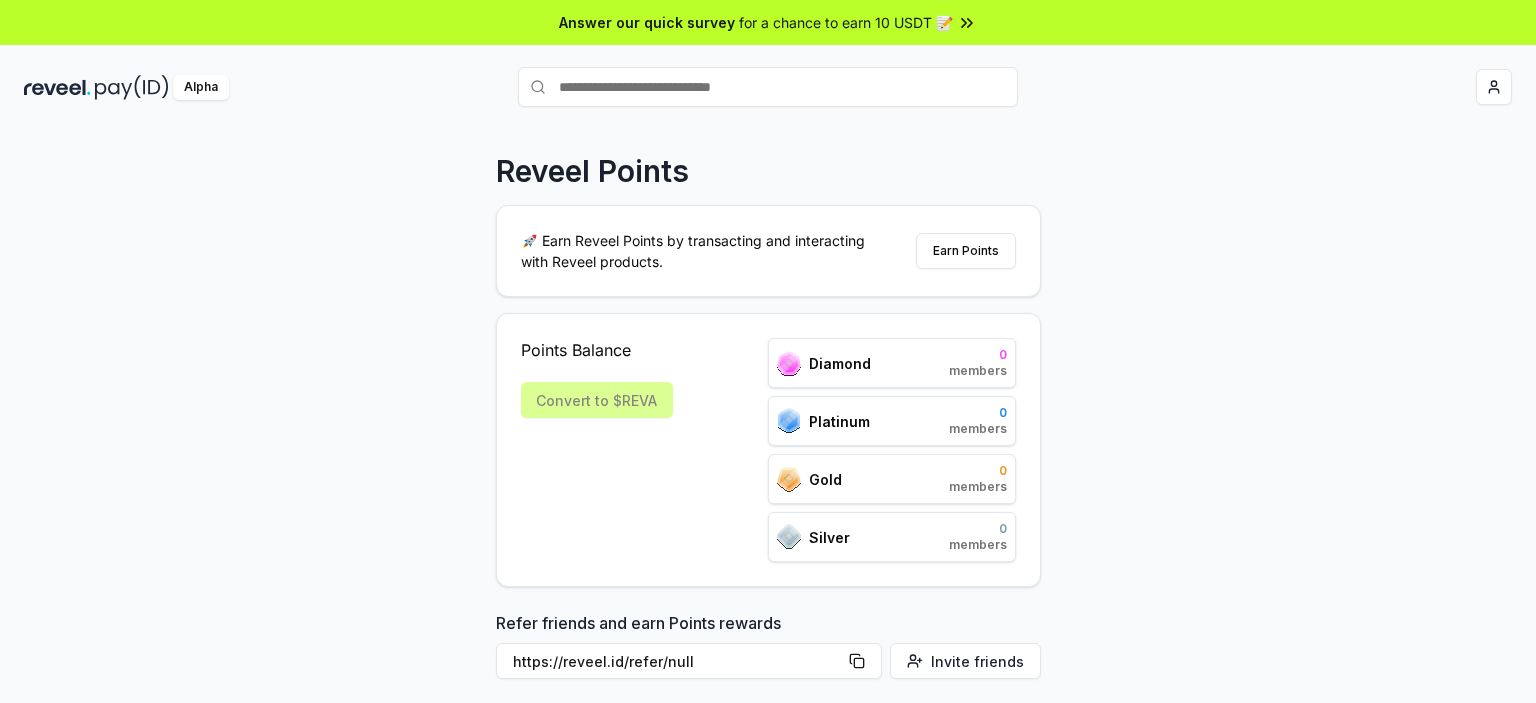 scroll, scrollTop: 0, scrollLeft: 0, axis: both 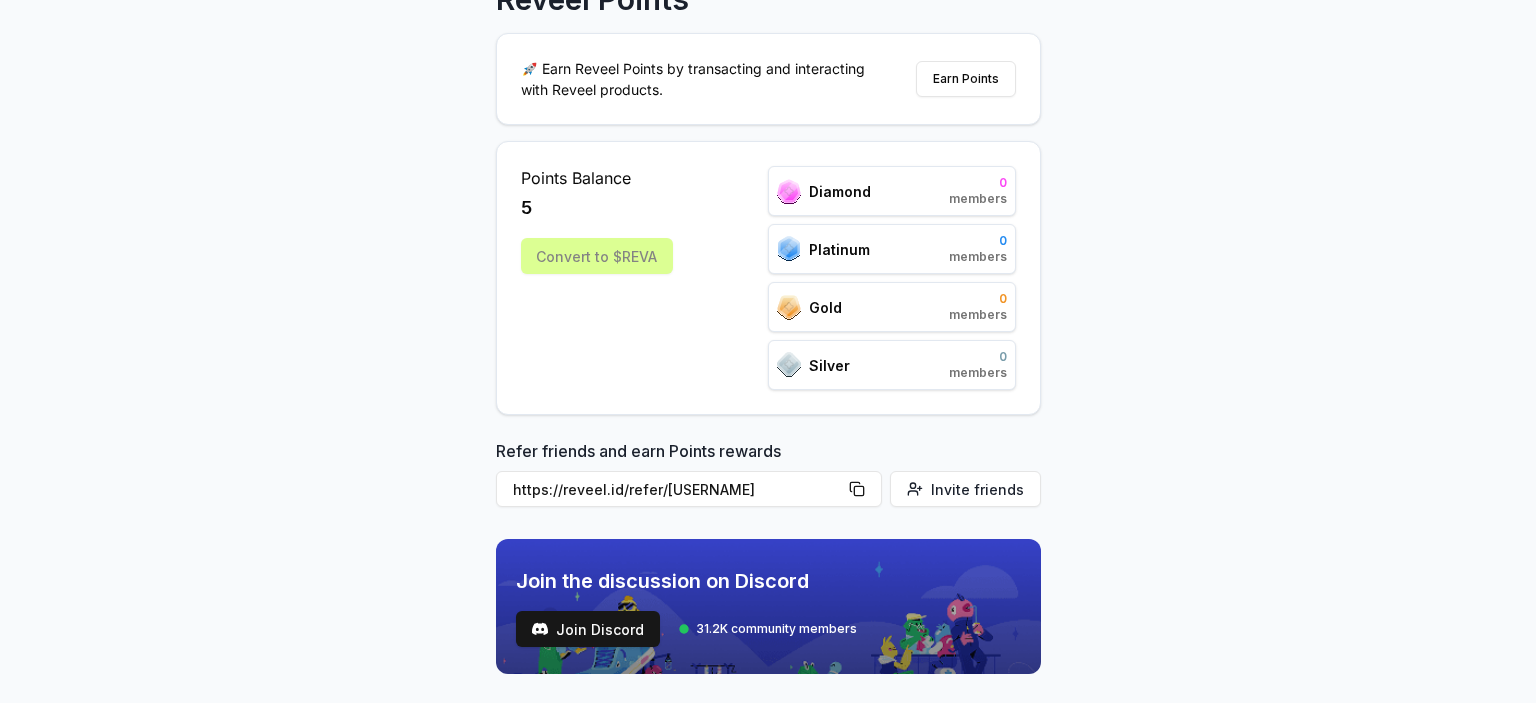 drag, startPoint x: 1190, startPoint y: 276, endPoint x: 1162, endPoint y: 327, distance: 58.18075 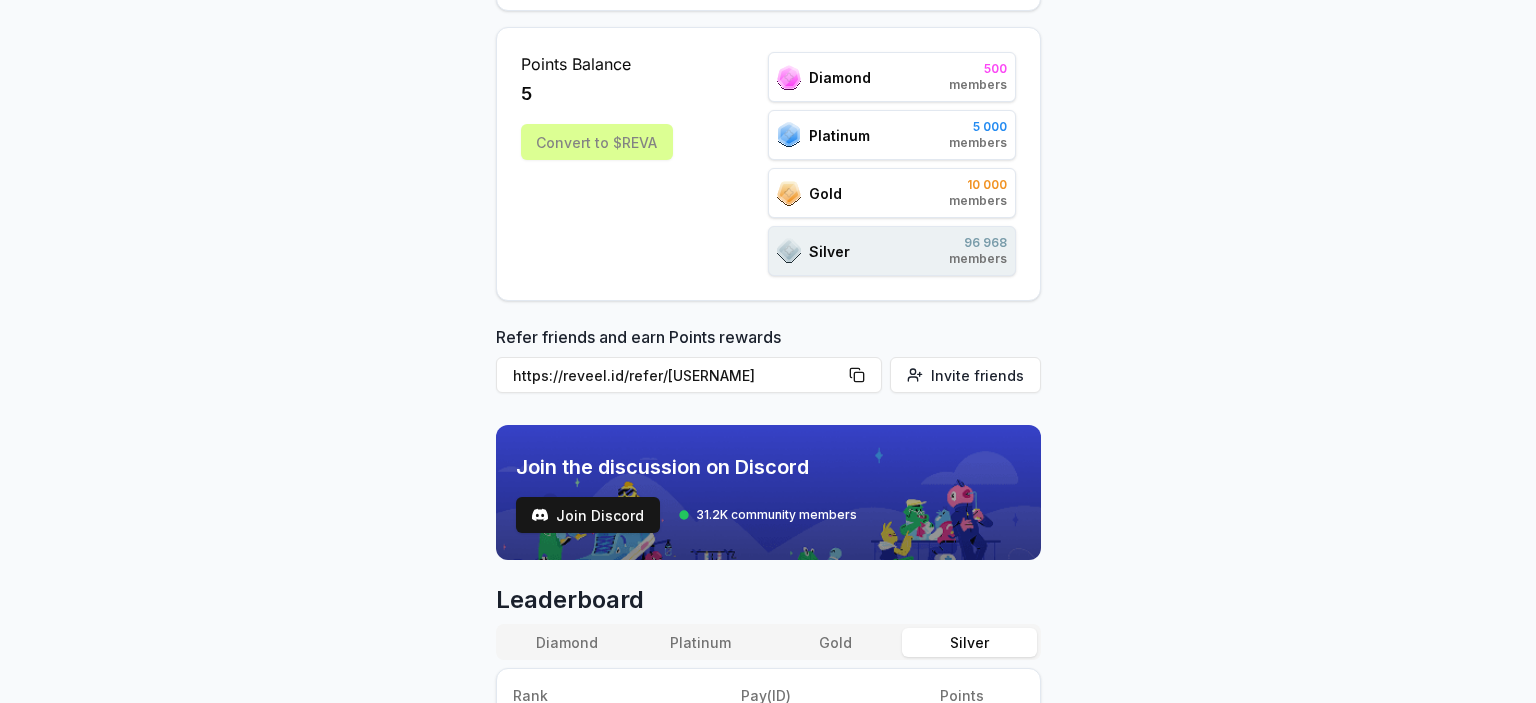 drag, startPoint x: 1158, startPoint y: 319, endPoint x: 1155, endPoint y: 371, distance: 52.086468 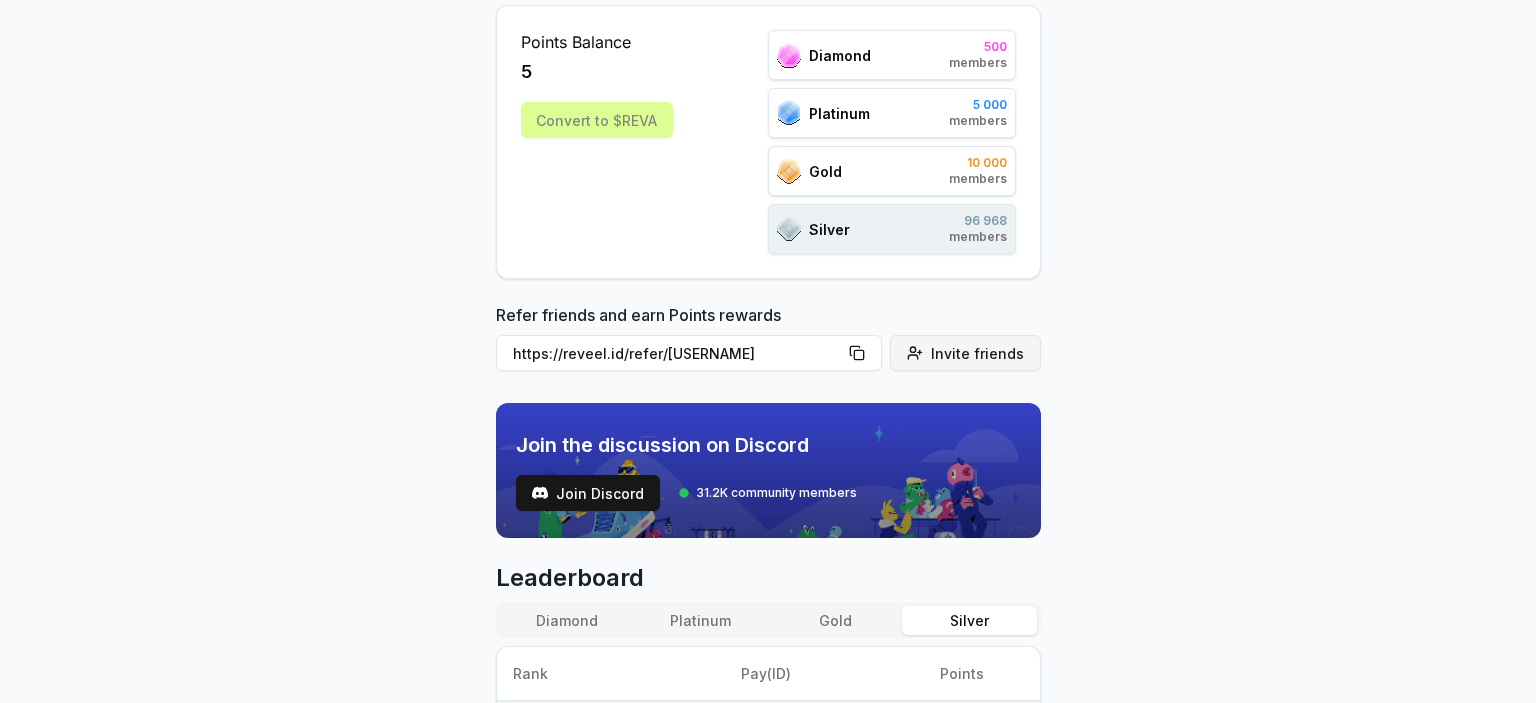 click on "Invite friends" at bounding box center (965, 353) 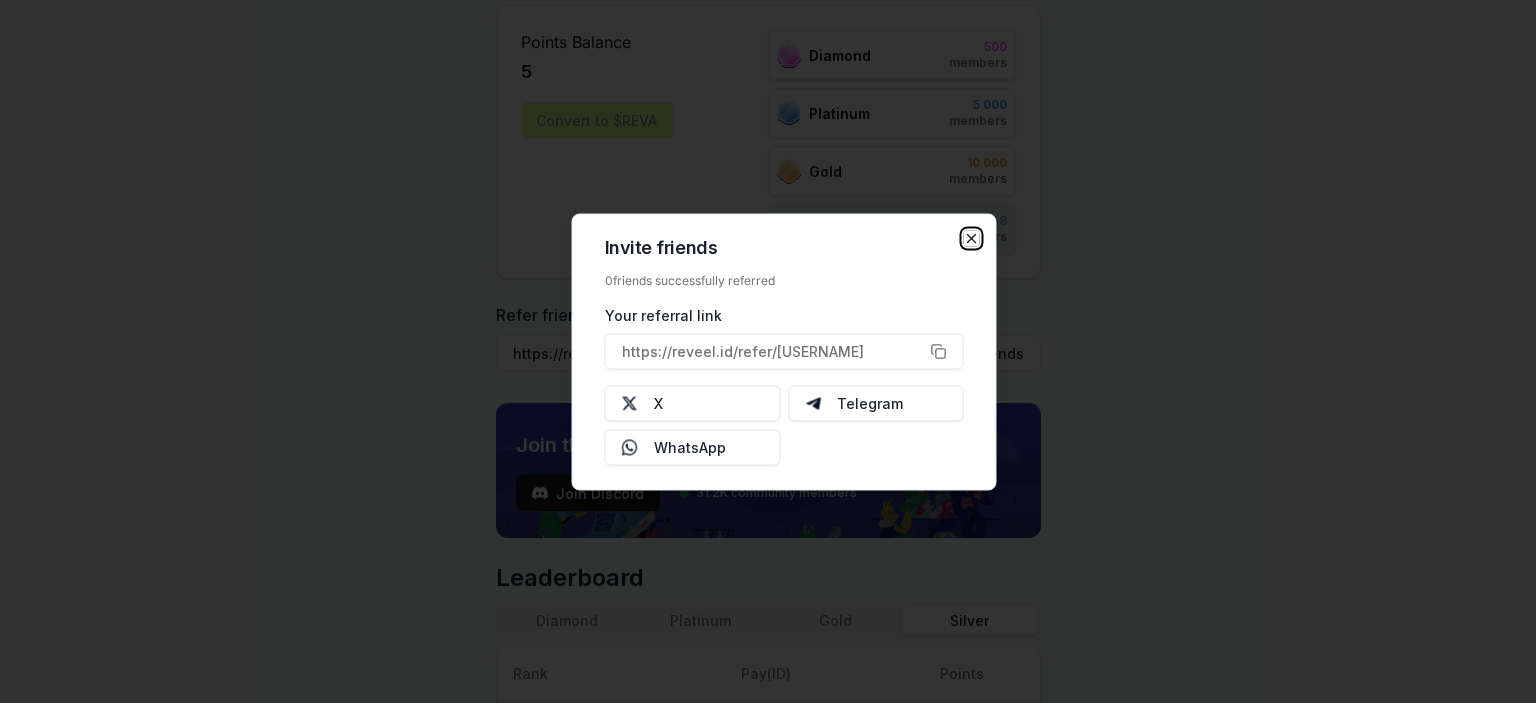 click 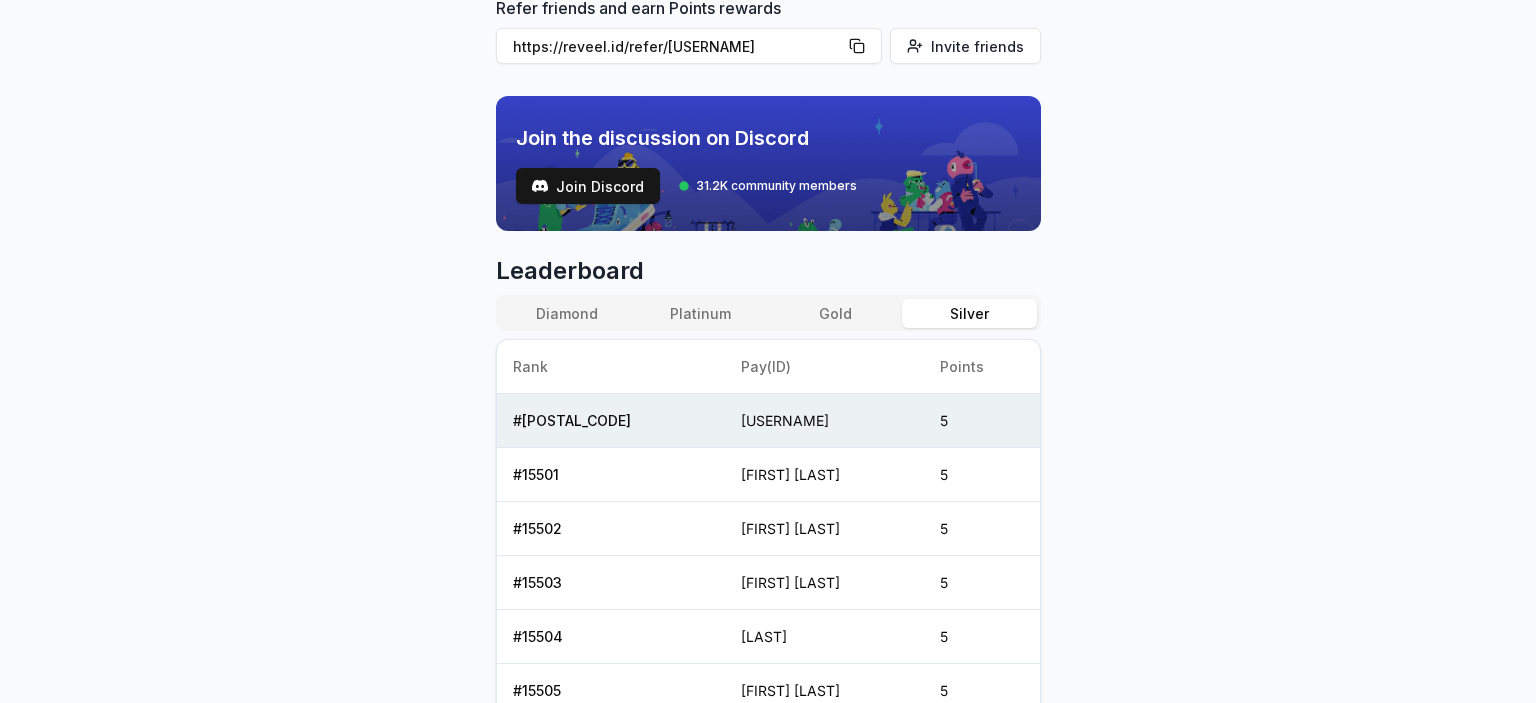 scroll, scrollTop: 0, scrollLeft: 0, axis: both 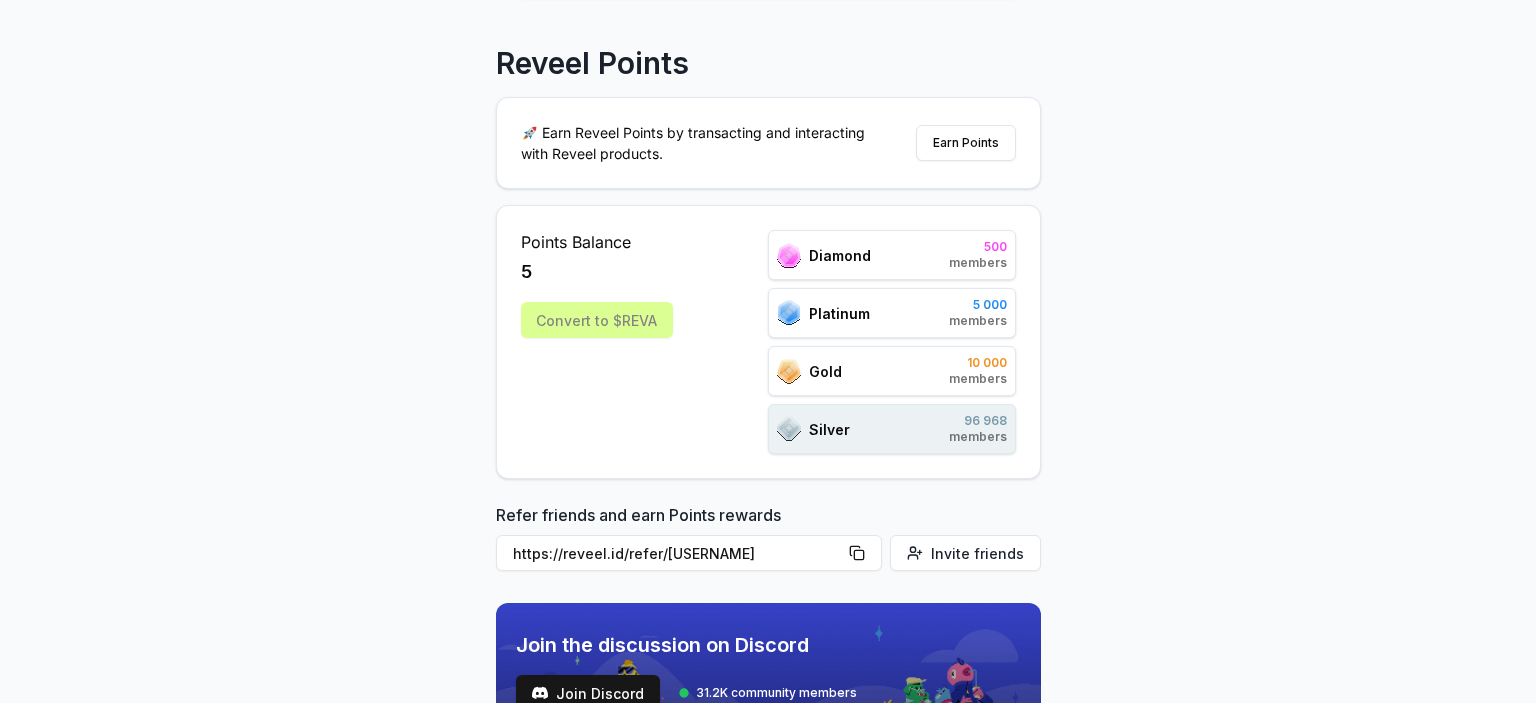 drag, startPoint x: 1218, startPoint y: 380, endPoint x: 1215, endPoint y: 422, distance: 42.107006 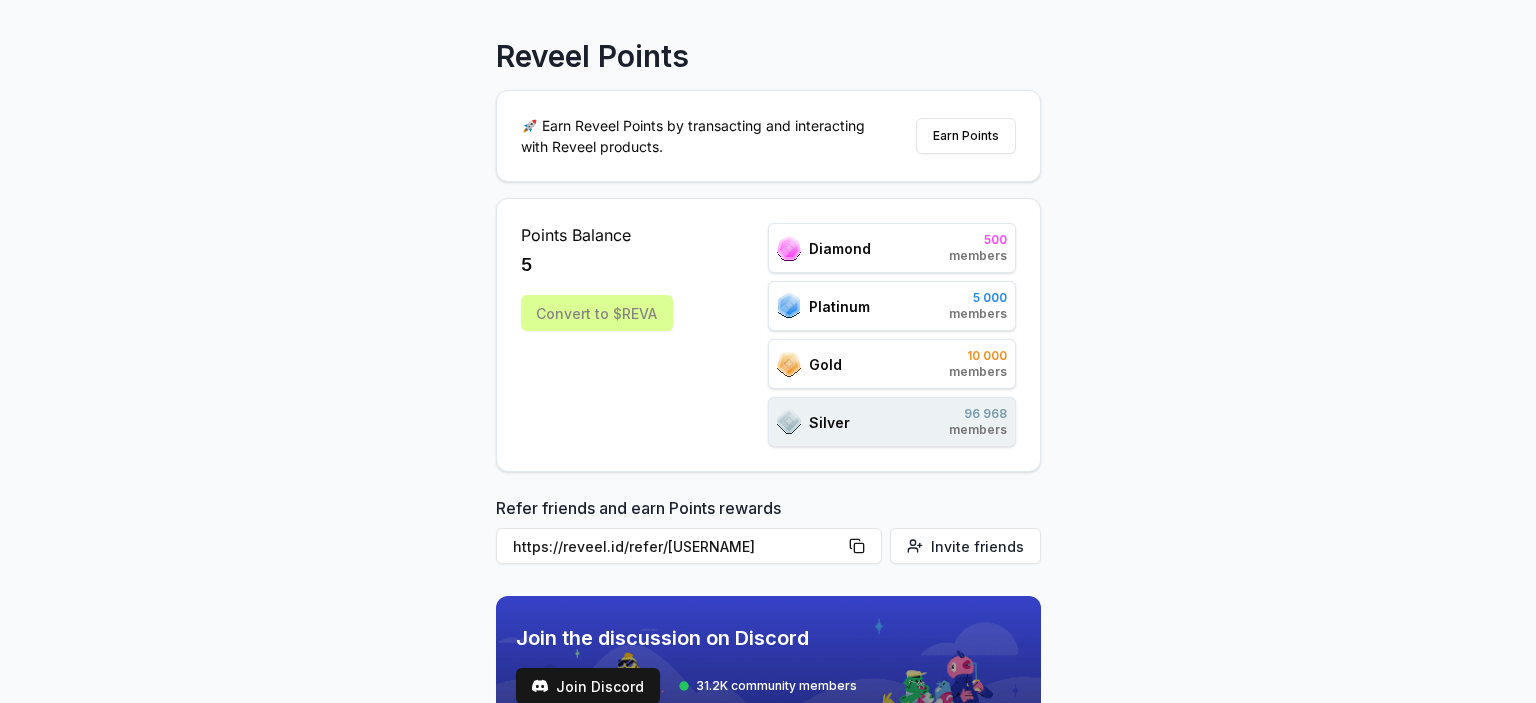 scroll, scrollTop: 0, scrollLeft: 0, axis: both 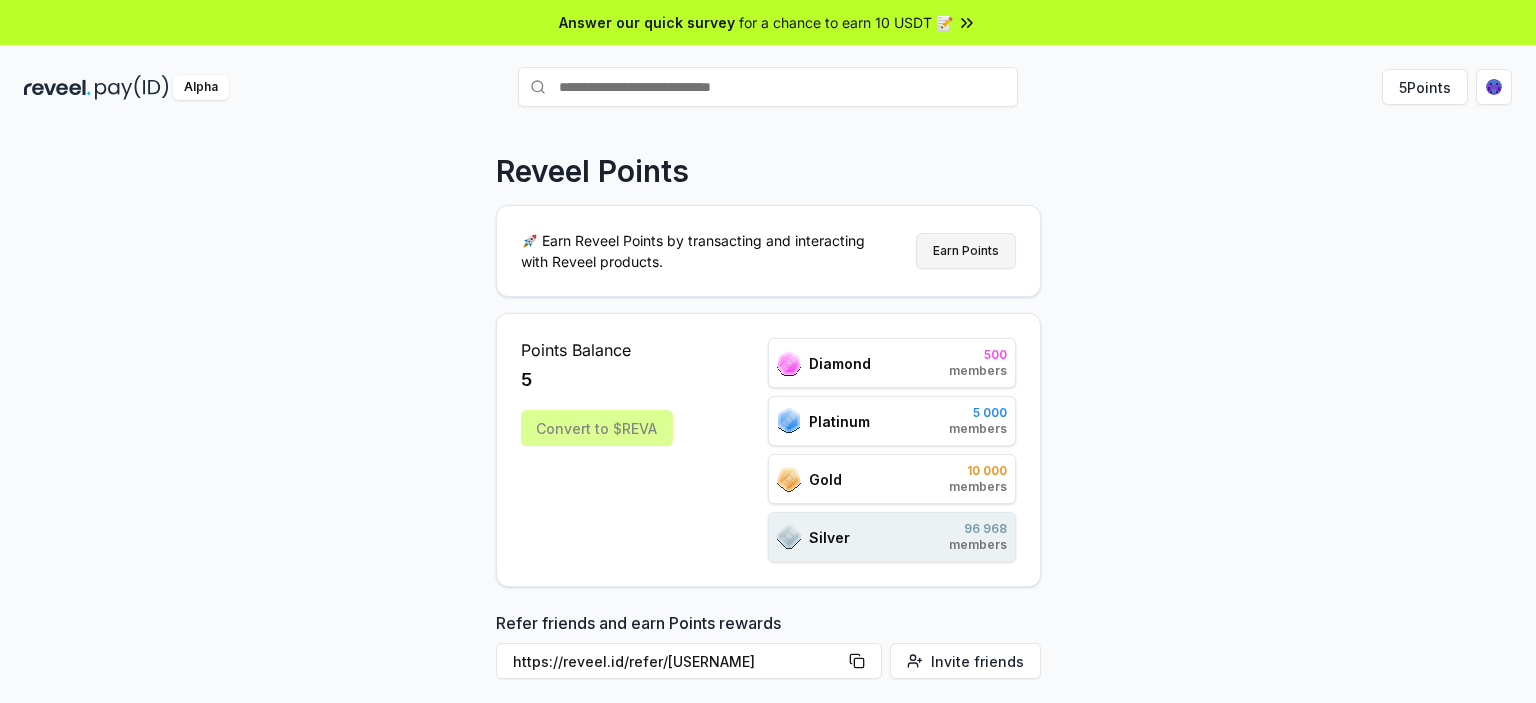 click on "Earn Points" at bounding box center [966, 251] 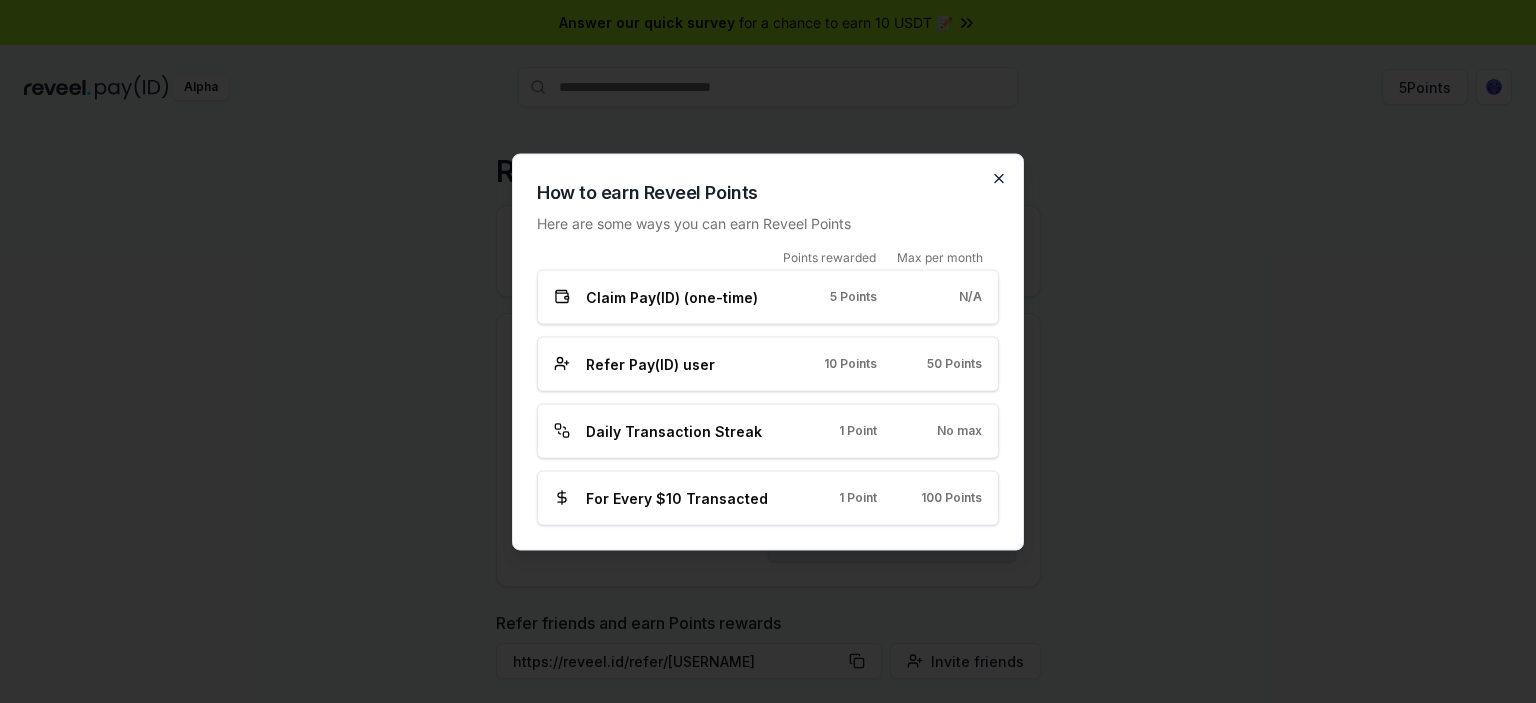 click 